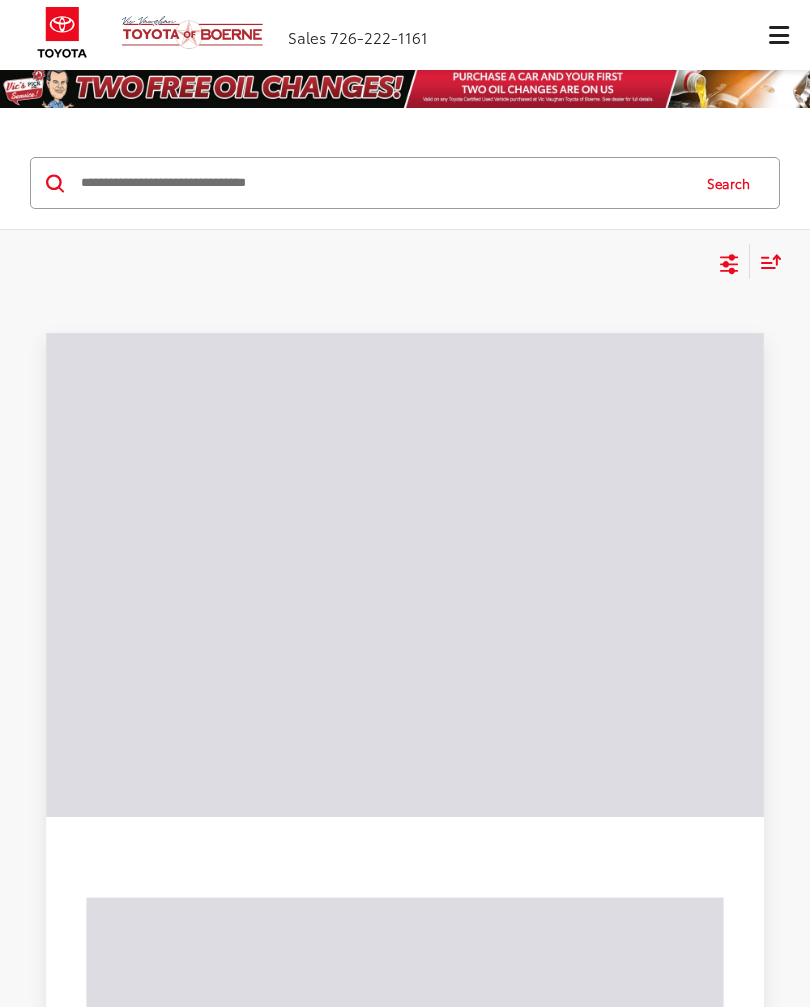 scroll, scrollTop: 0, scrollLeft: 0, axis: both 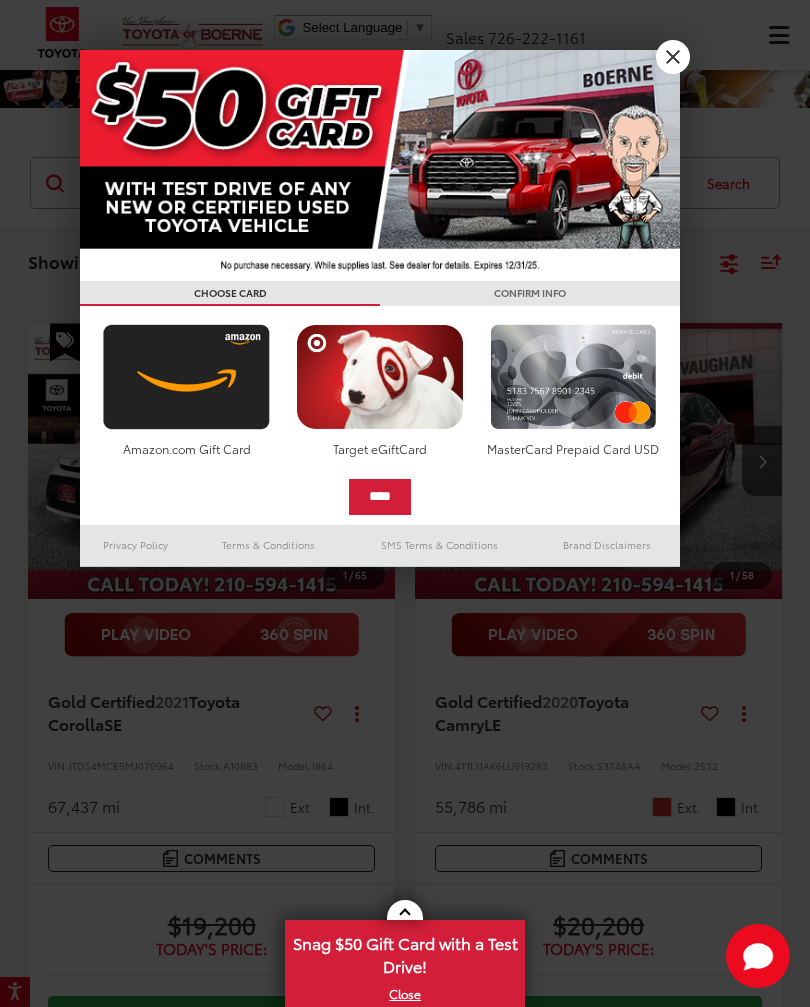 click on "X" at bounding box center (673, 57) 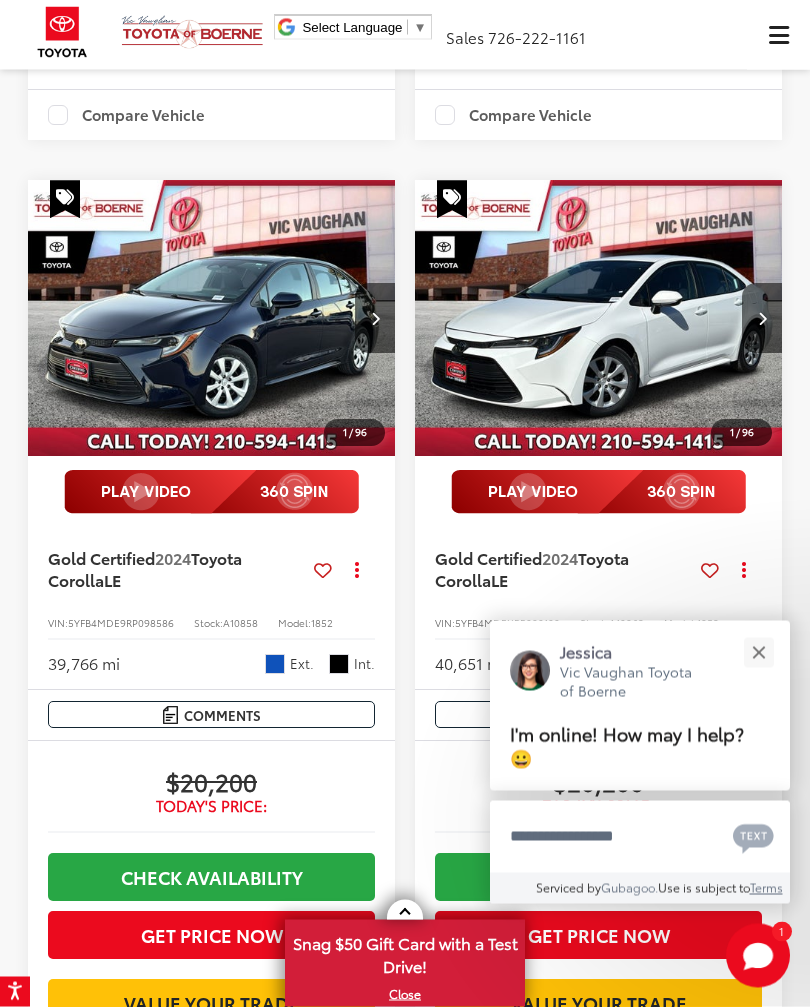 scroll, scrollTop: 1068, scrollLeft: 0, axis: vertical 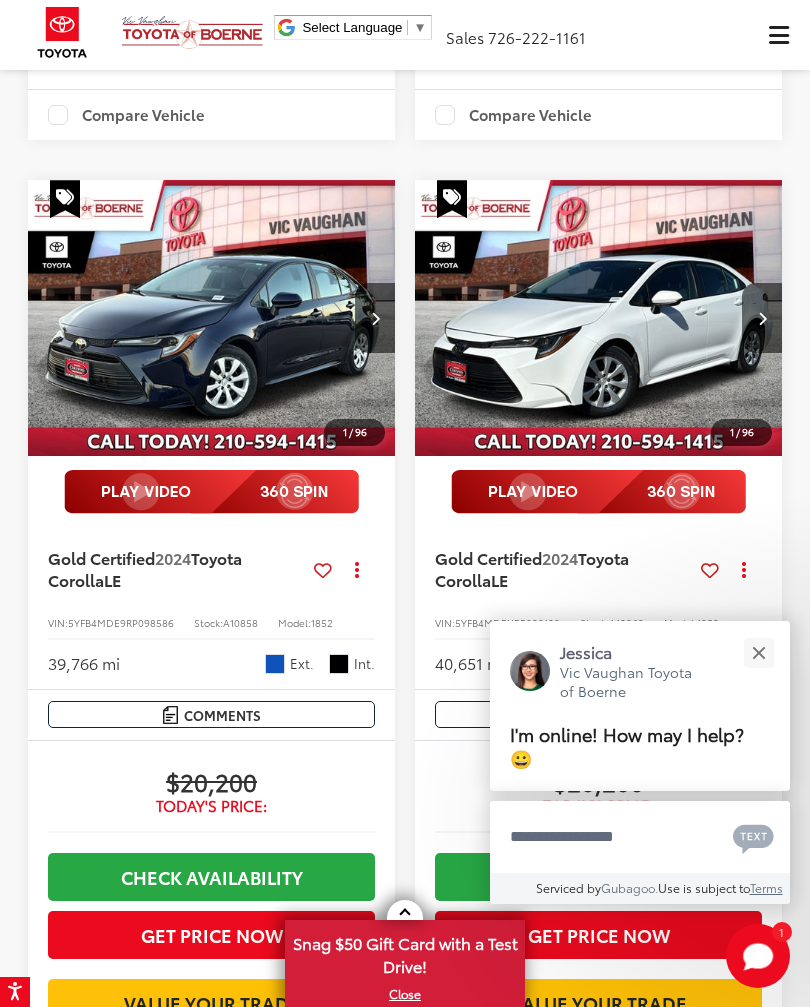 click at bounding box center [758, 652] 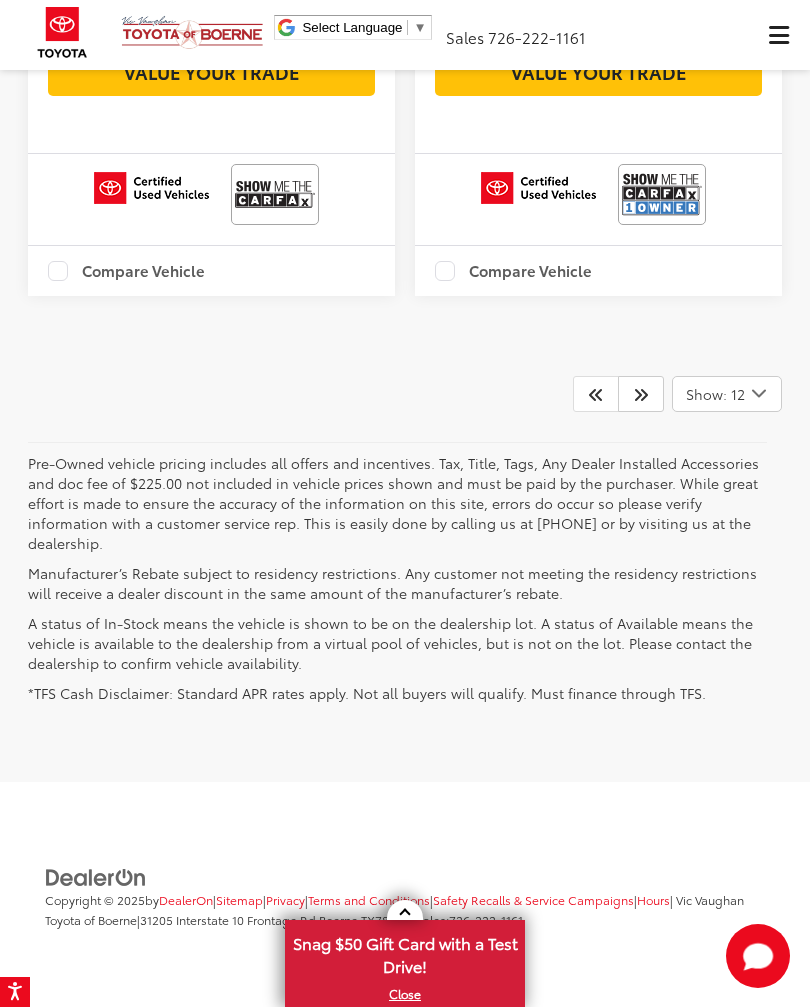 scroll, scrollTop: 6553, scrollLeft: 0, axis: vertical 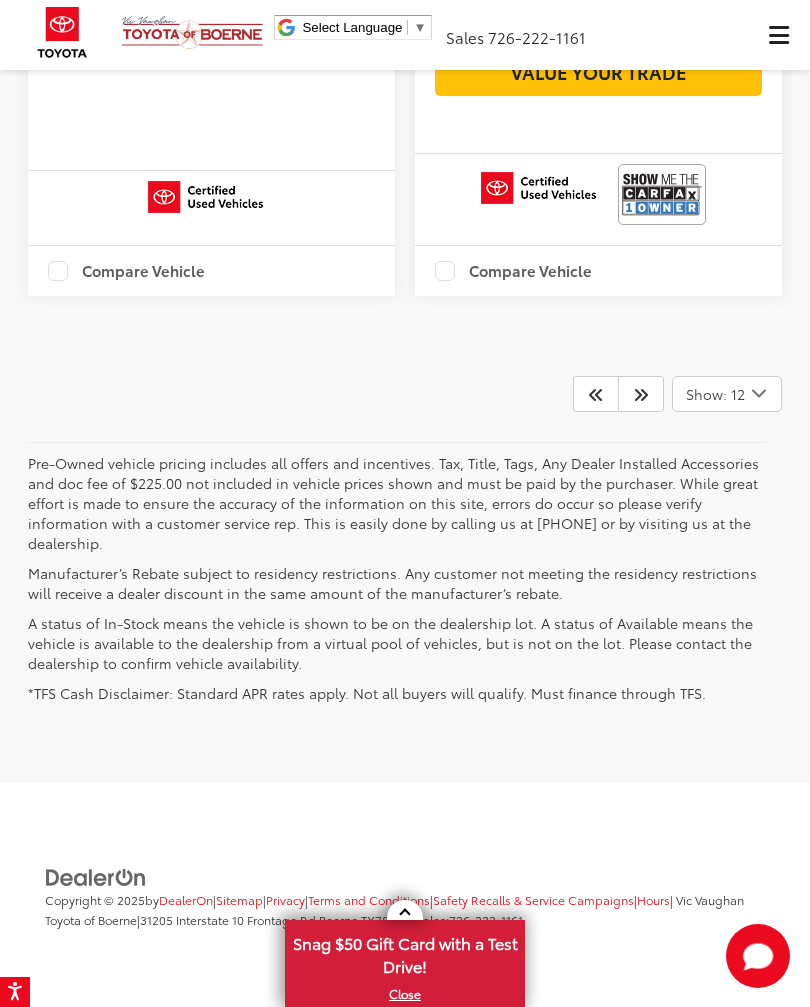 click at bounding box center [641, 394] 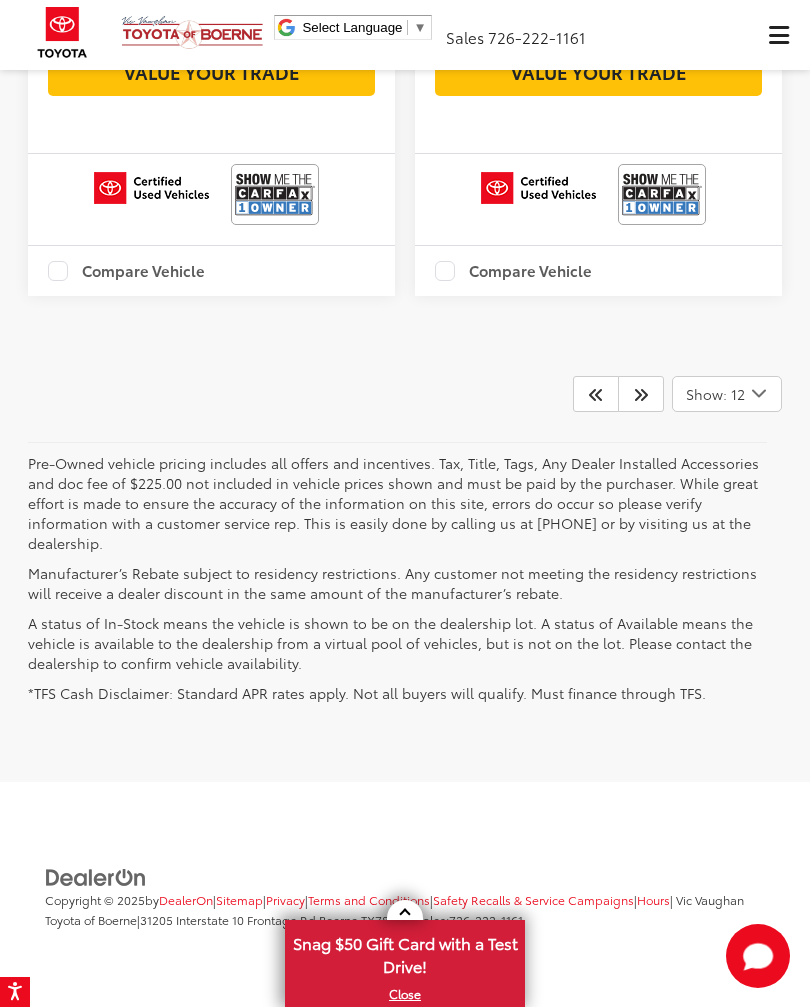 scroll, scrollTop: 6529, scrollLeft: 0, axis: vertical 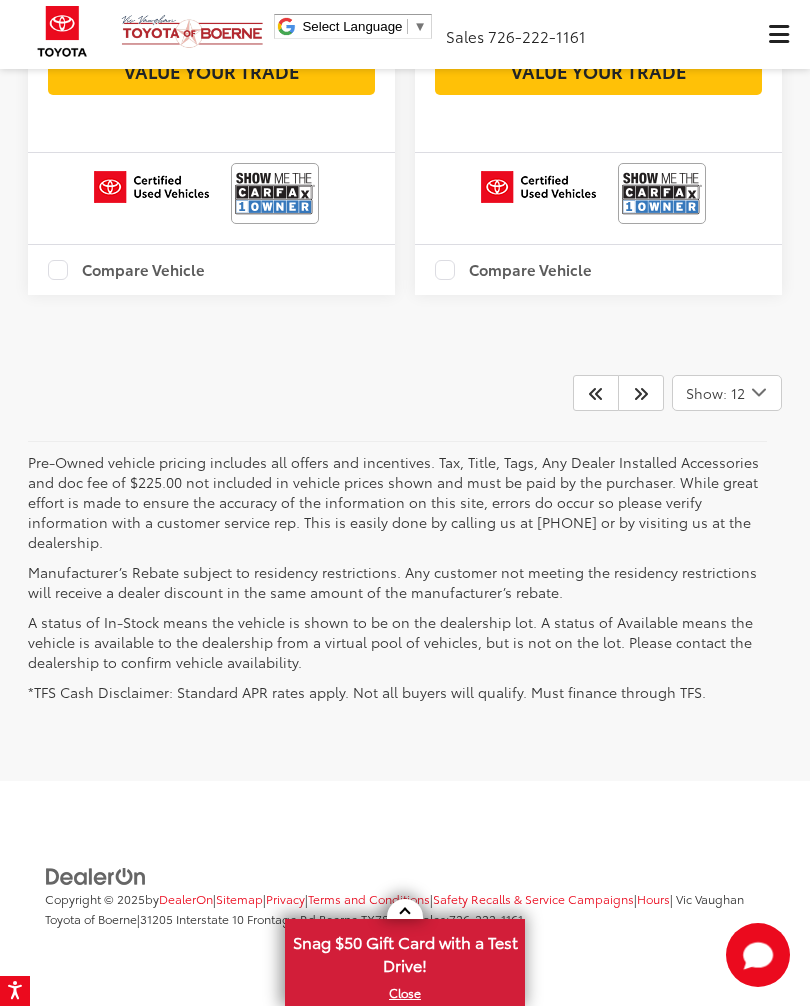 click at bounding box center (641, 394) 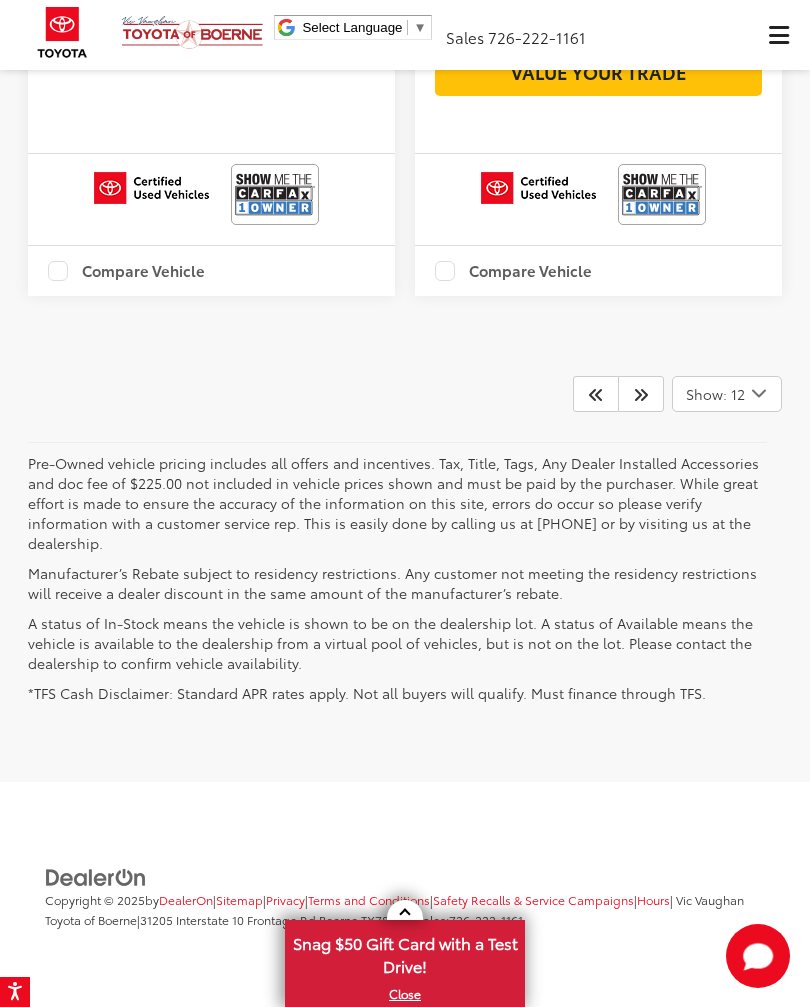 scroll, scrollTop: 6472, scrollLeft: 0, axis: vertical 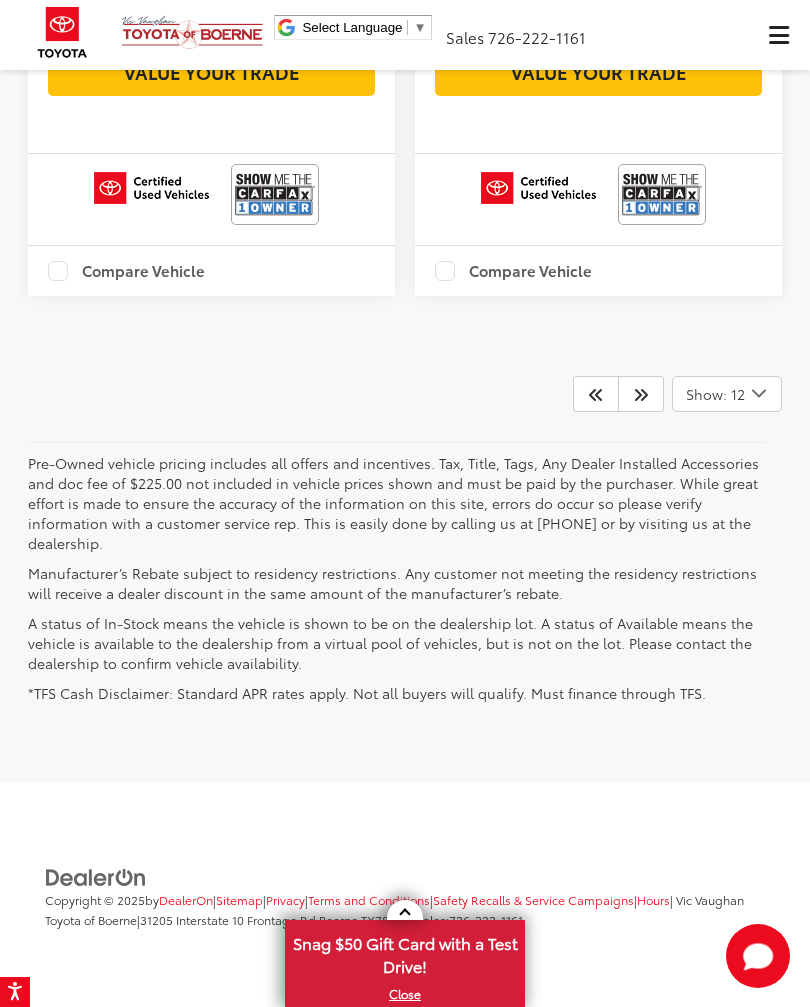 click at bounding box center (641, 394) 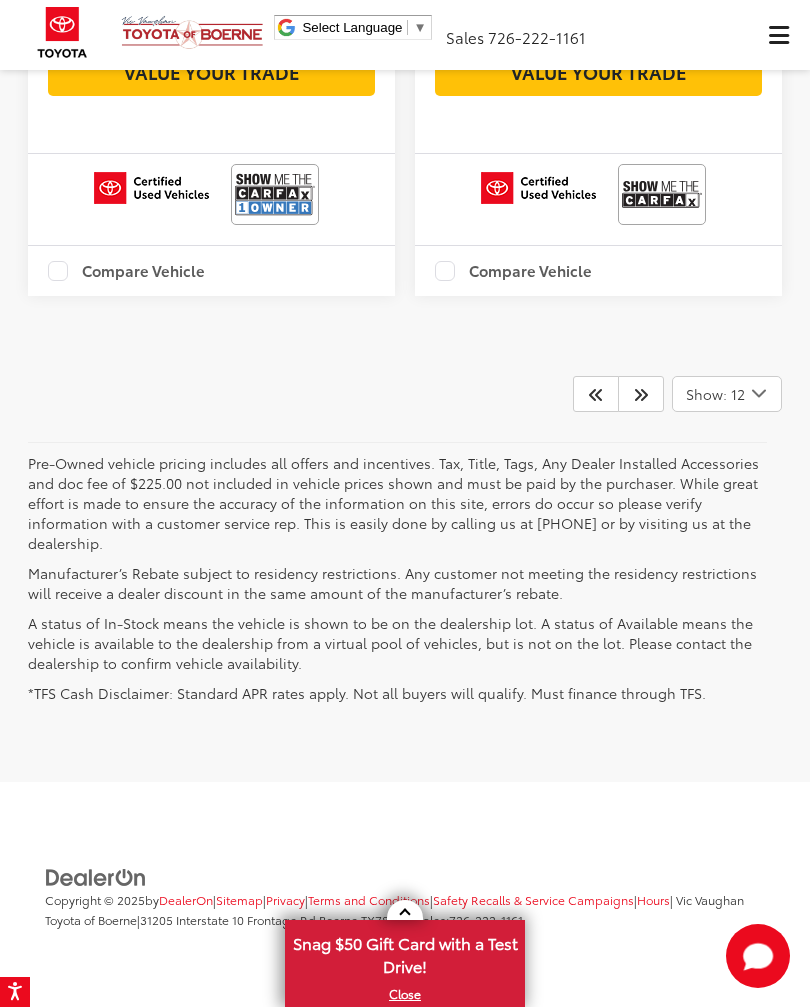 scroll, scrollTop: 6643, scrollLeft: 0, axis: vertical 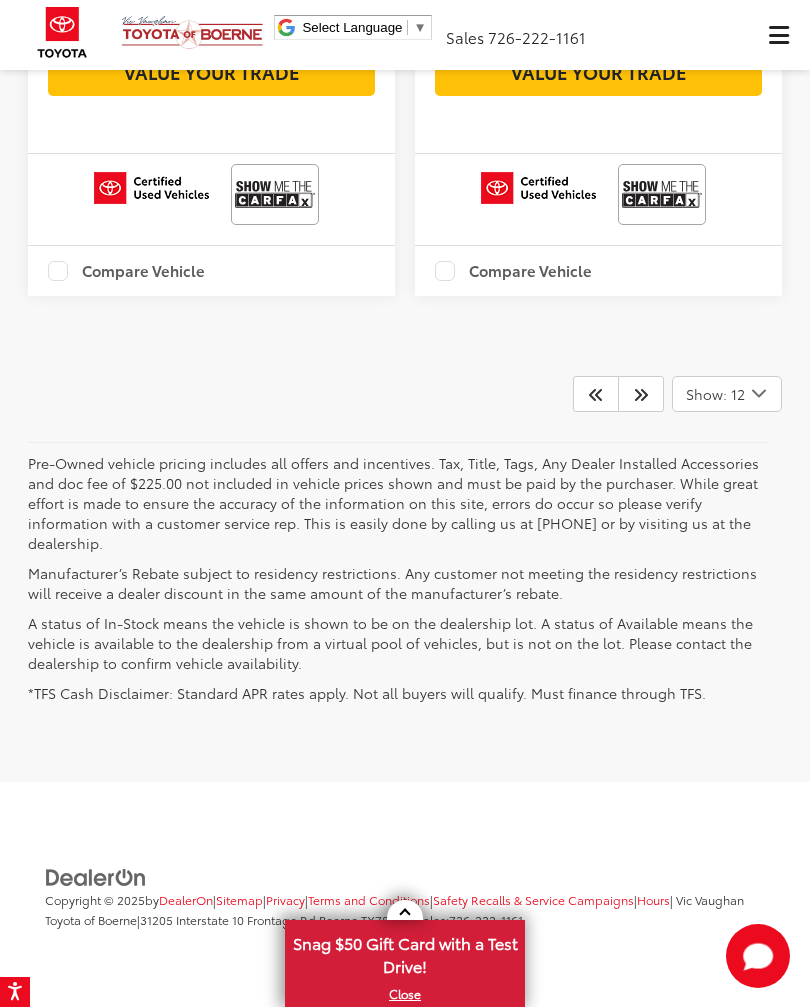 click at bounding box center [641, 394] 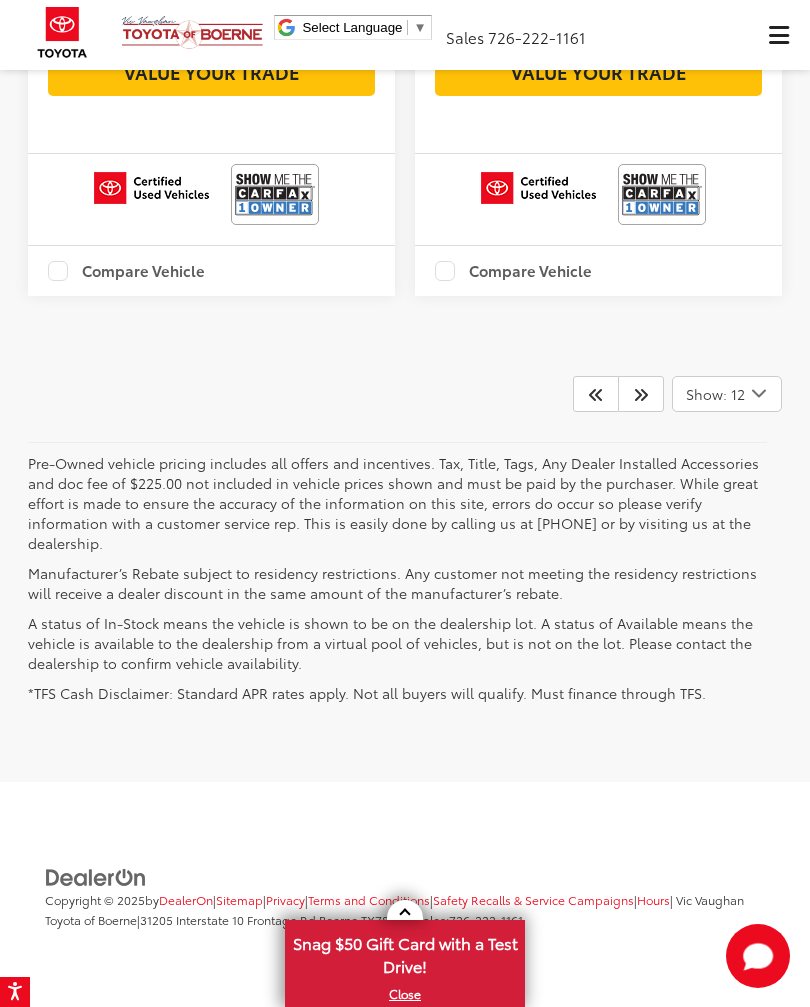 scroll, scrollTop: 6432, scrollLeft: 0, axis: vertical 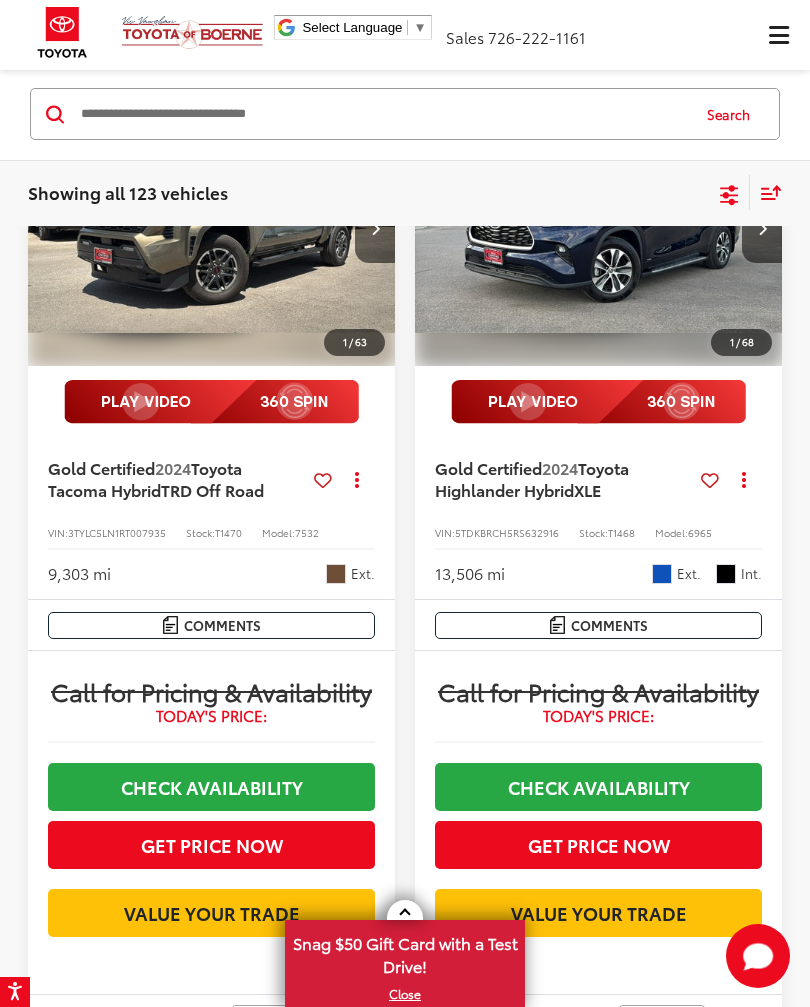 click at bounding box center (779, 35) 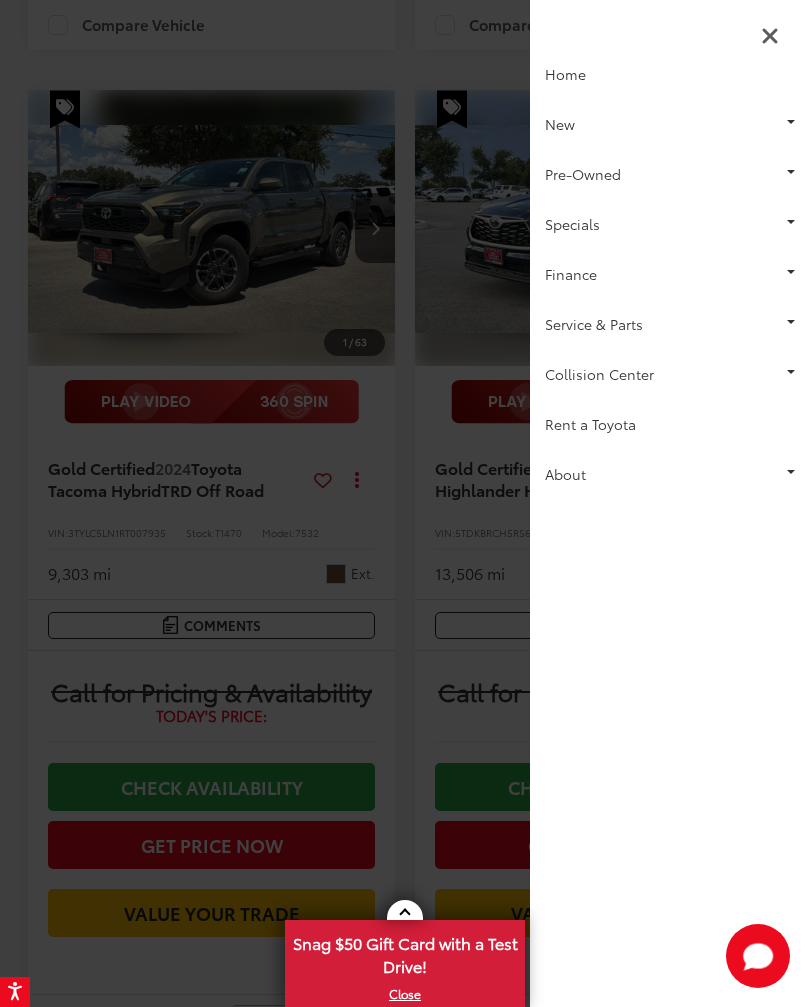 scroll, scrollTop: 0, scrollLeft: 0, axis: both 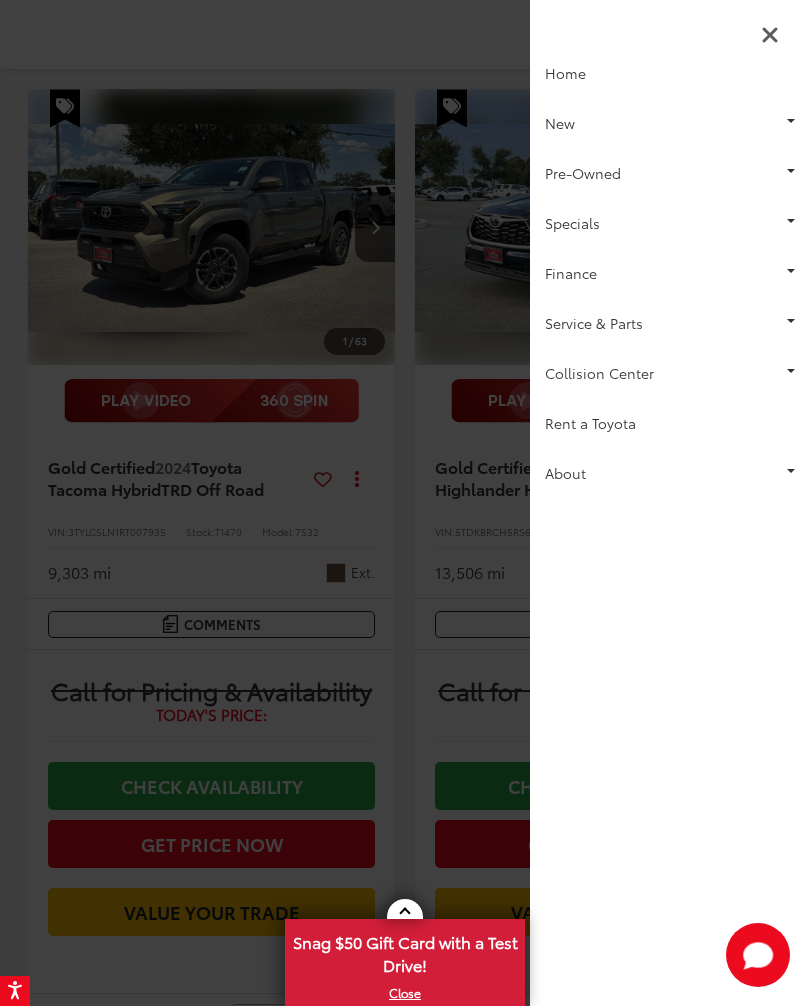 click on "New" at bounding box center [670, 124] 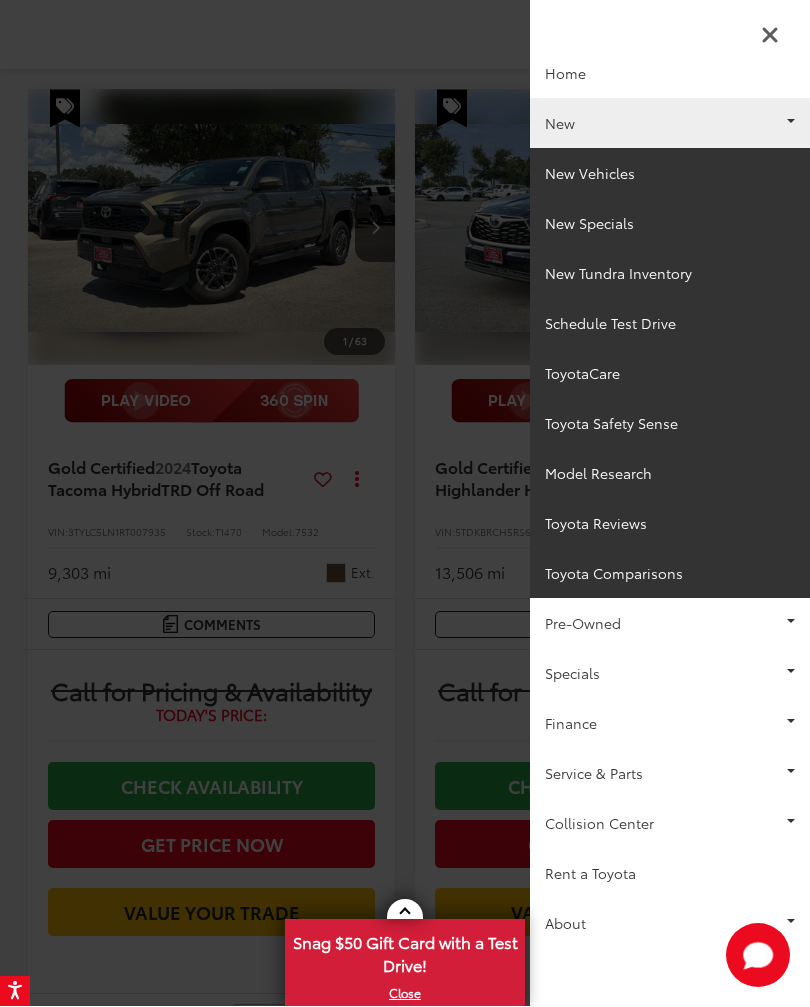 click on "New Vehicles" at bounding box center (670, 174) 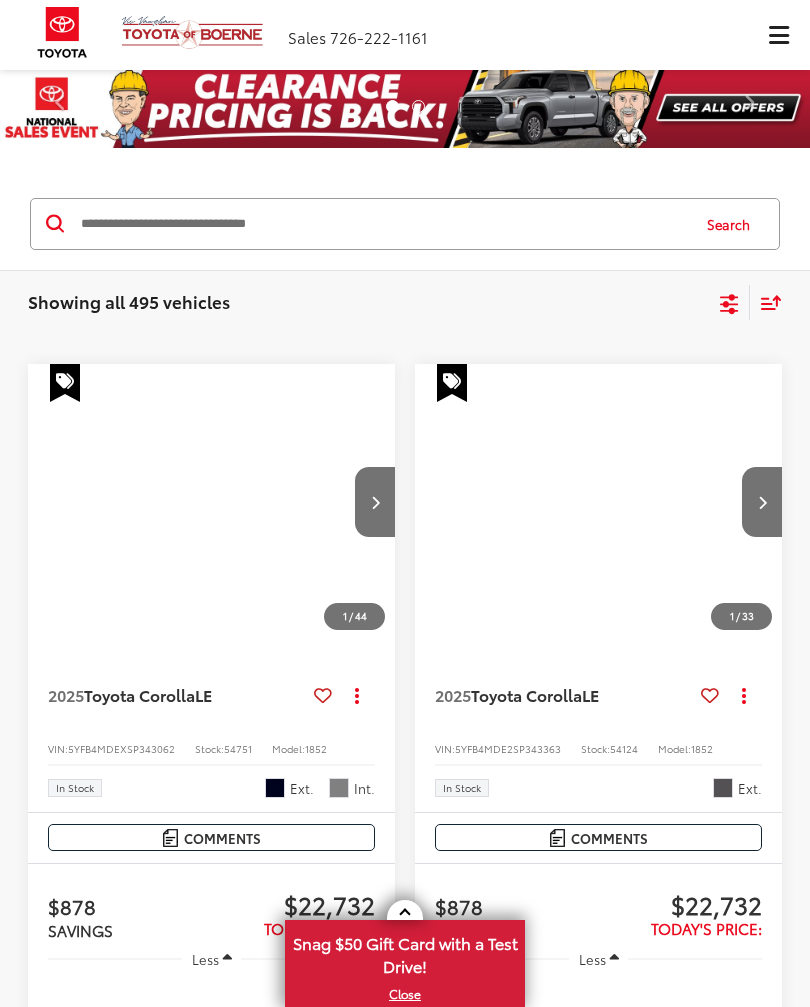 scroll, scrollTop: 0, scrollLeft: 0, axis: both 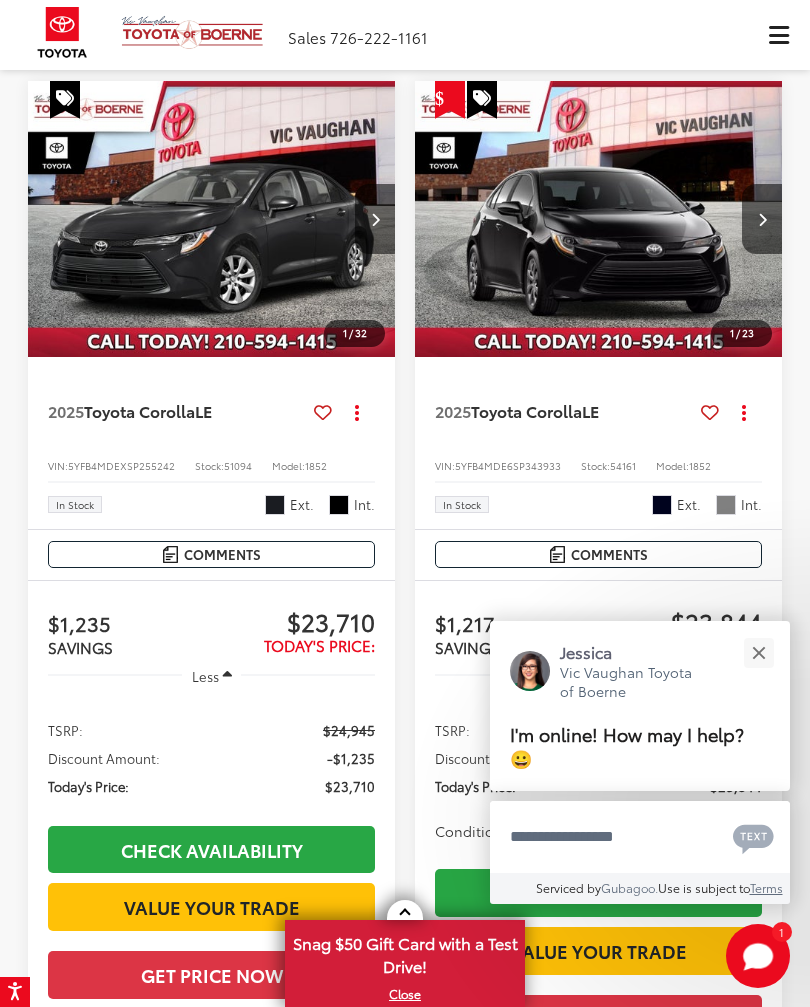 click at bounding box center (758, 652) 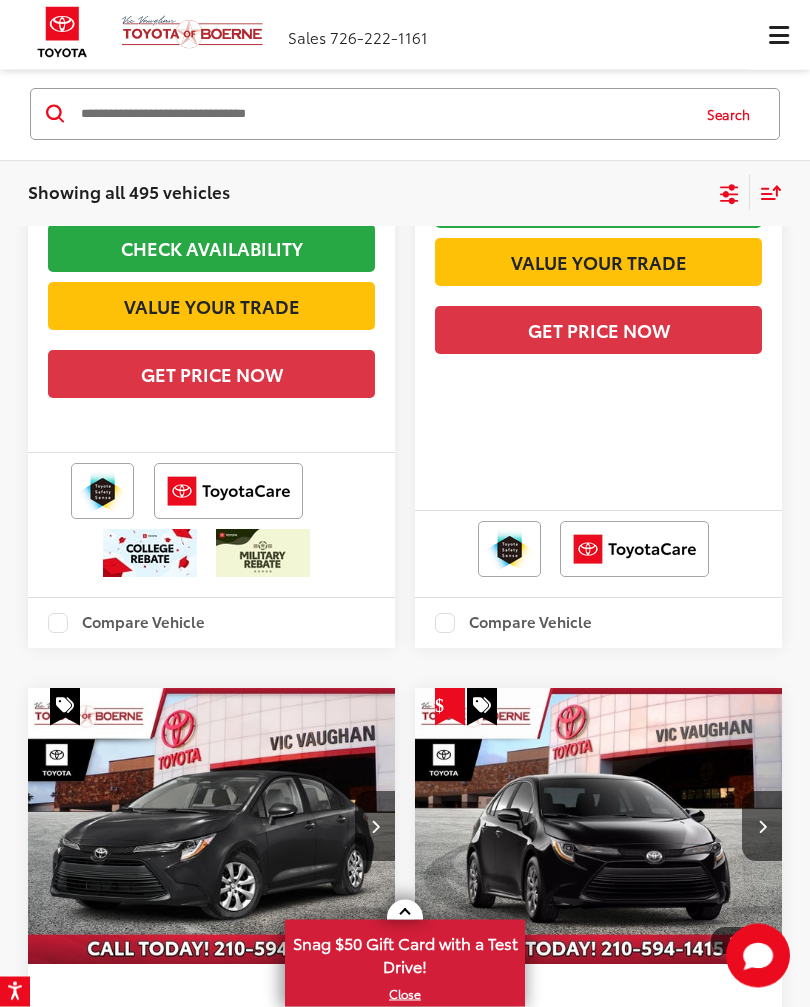 scroll, scrollTop: 922, scrollLeft: 0, axis: vertical 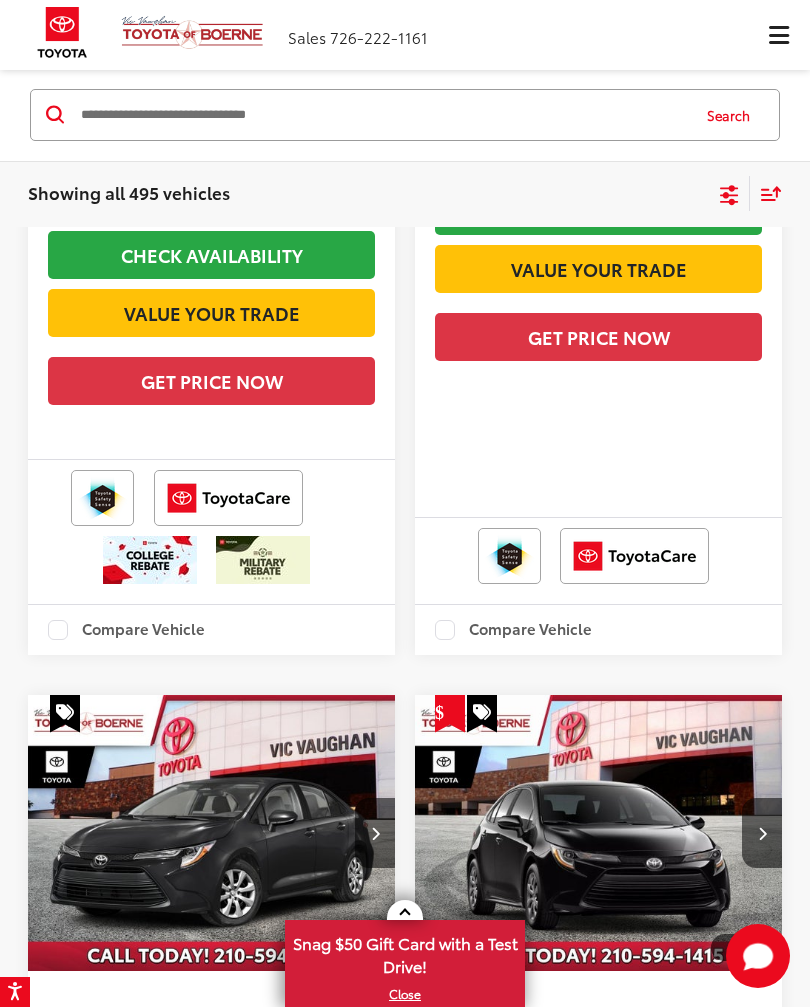 click 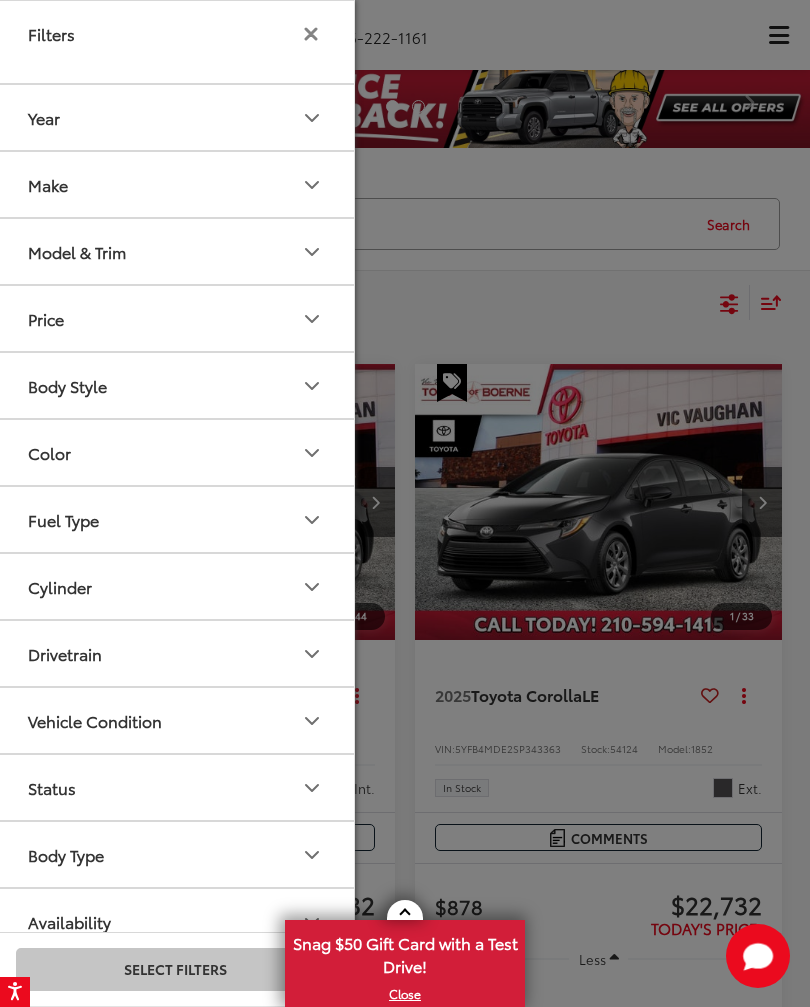 scroll, scrollTop: 33, scrollLeft: 0, axis: vertical 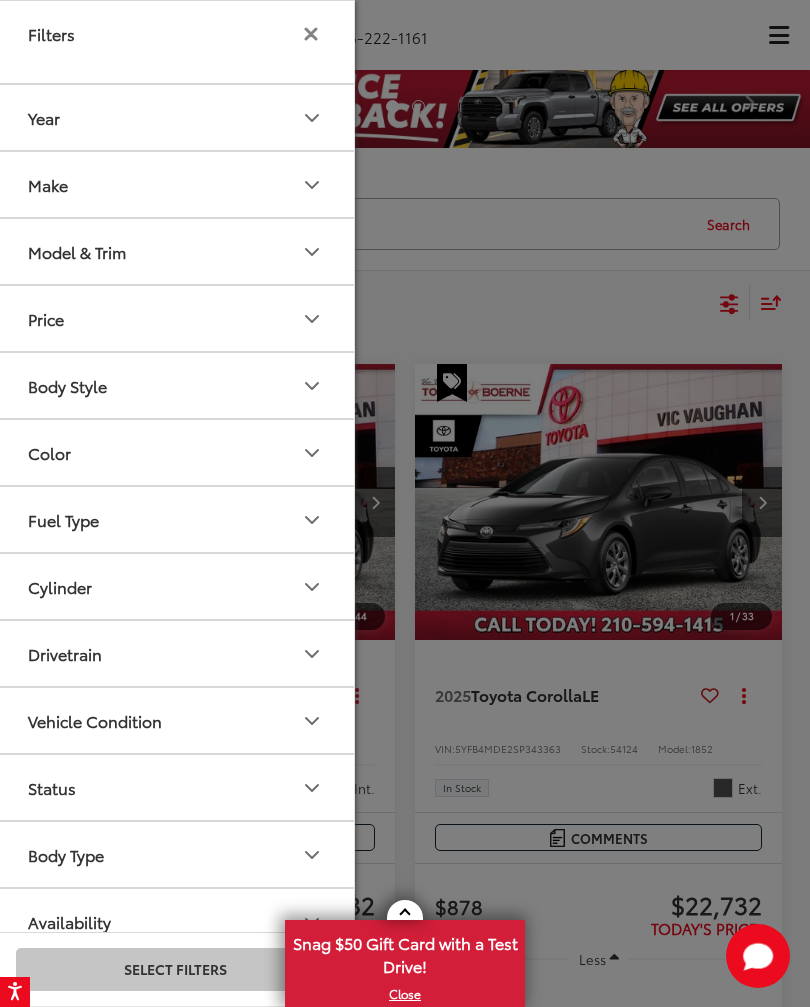 click on "Model & Trim" at bounding box center (176, 251) 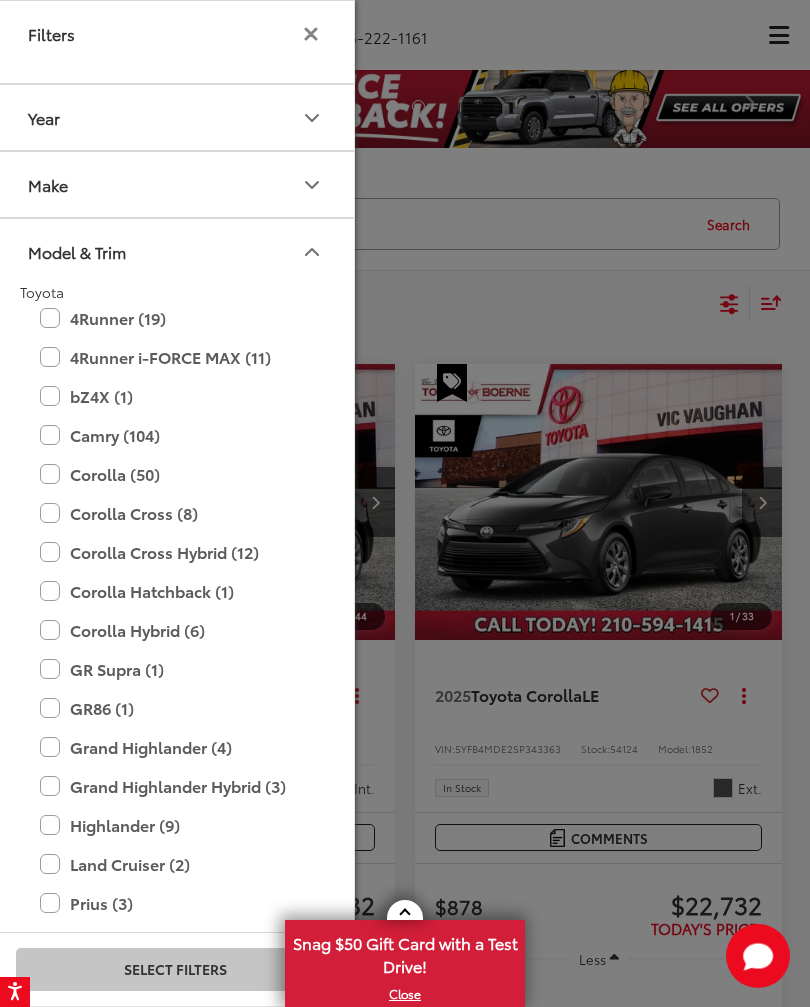 click on "Corolla Cross (8)" at bounding box center (175, 513) 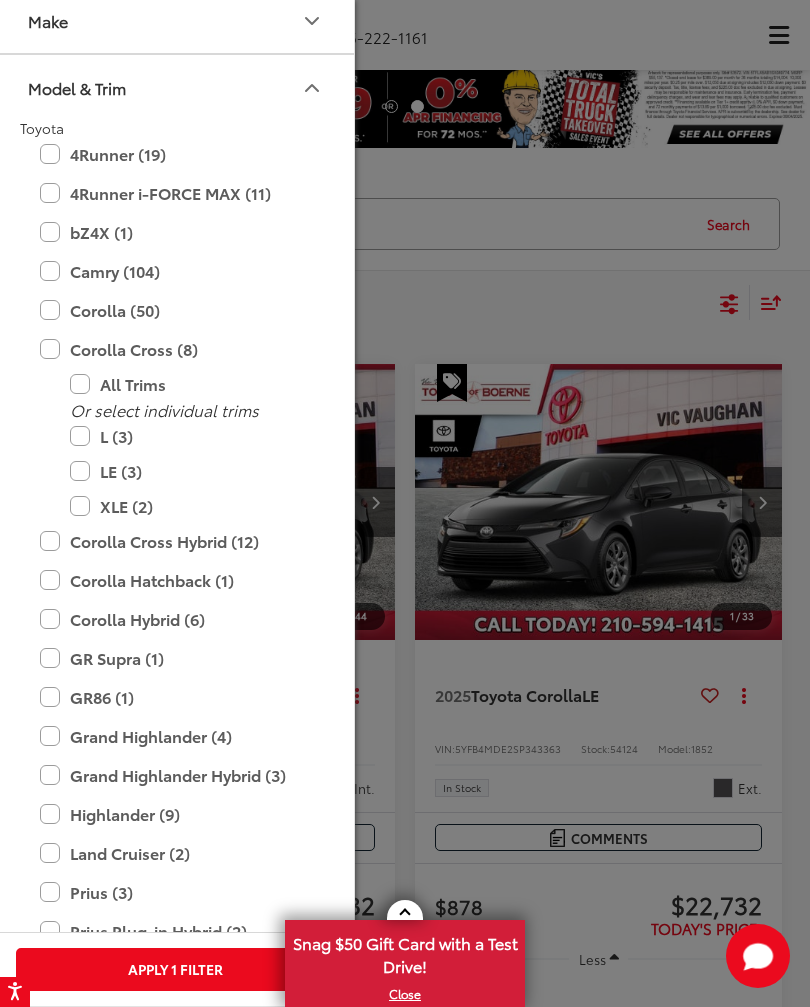 scroll, scrollTop: 166, scrollLeft: 0, axis: vertical 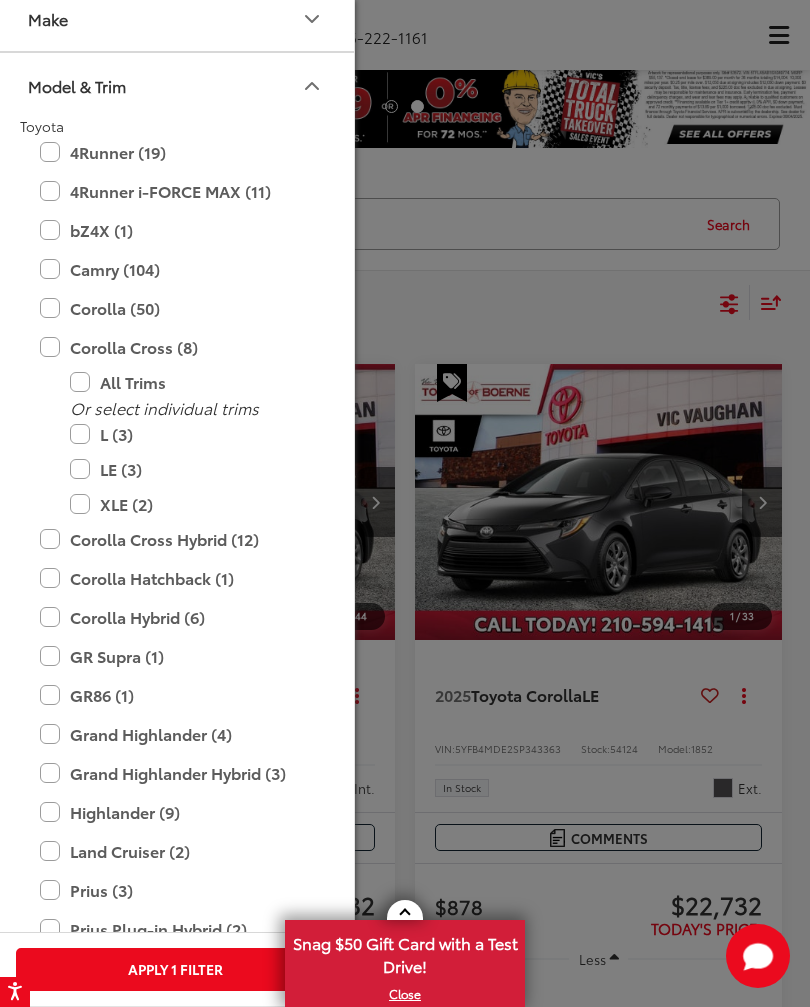 click on "Corolla Cross Hybrid (12)" at bounding box center [175, 539] 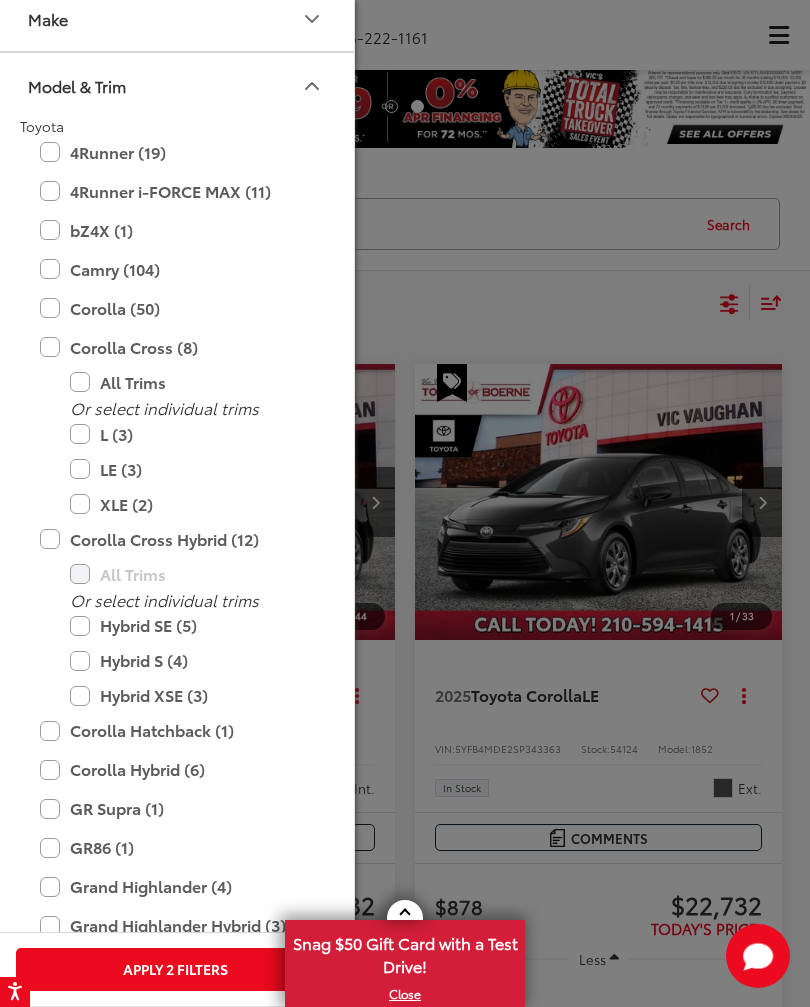 click on "Apply 2 Filters" at bounding box center [175, 969] 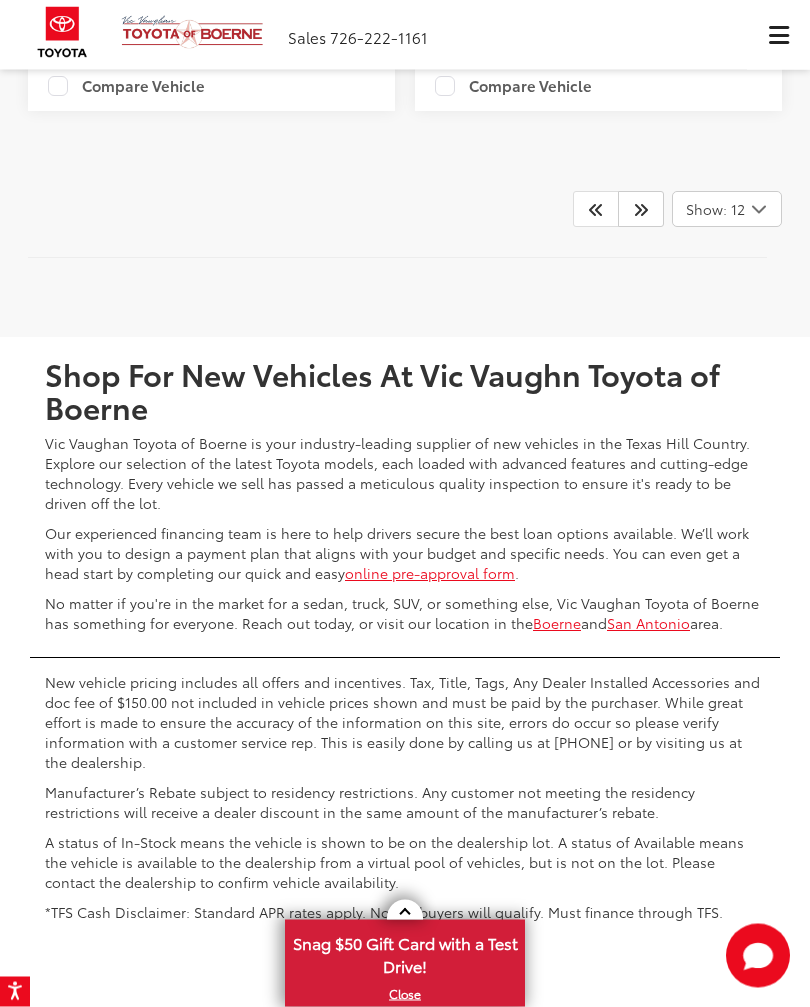 scroll, scrollTop: 7850, scrollLeft: 0, axis: vertical 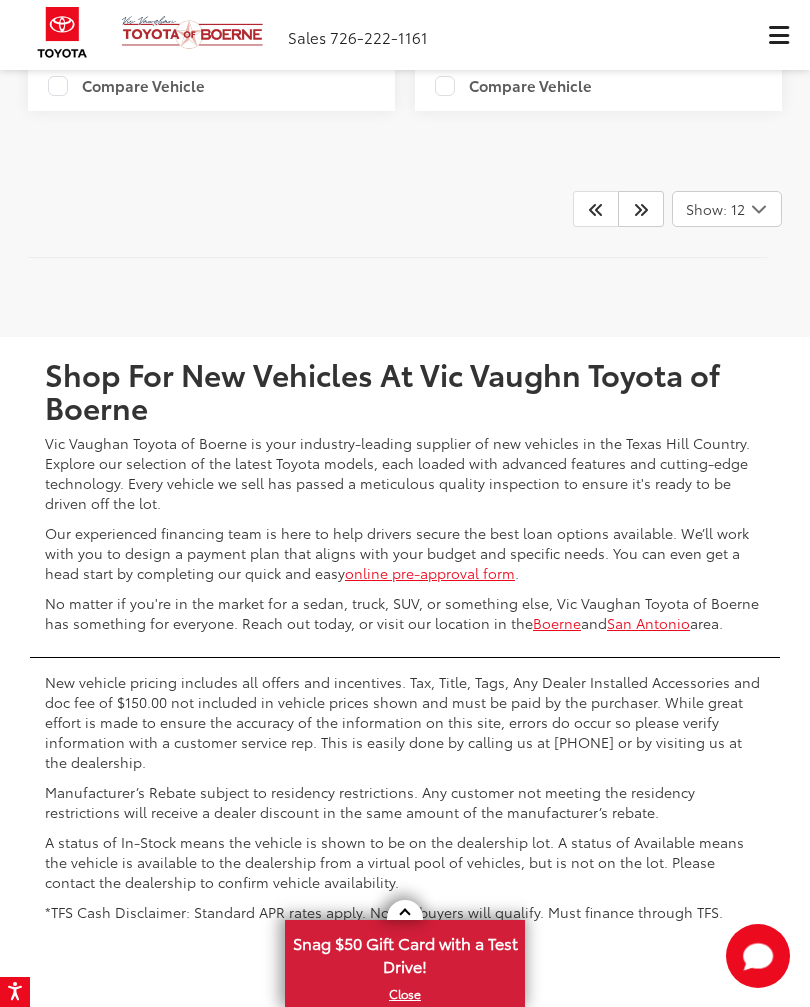 click at bounding box center (641, 209) 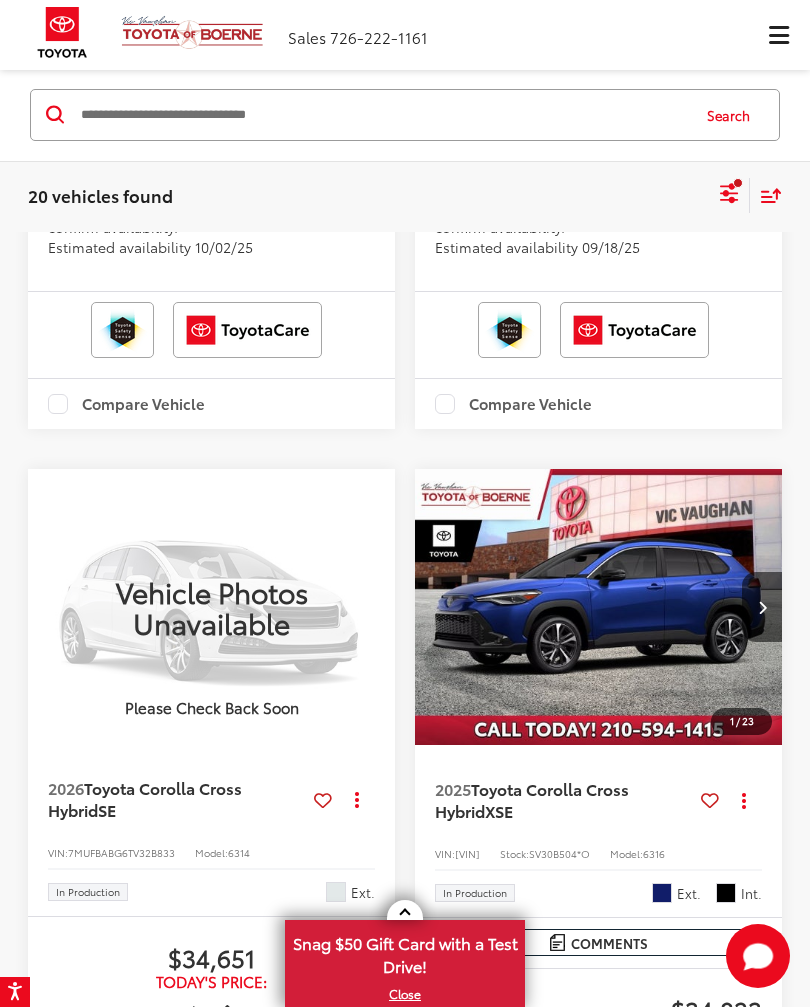 scroll, scrollTop: 2096, scrollLeft: 0, axis: vertical 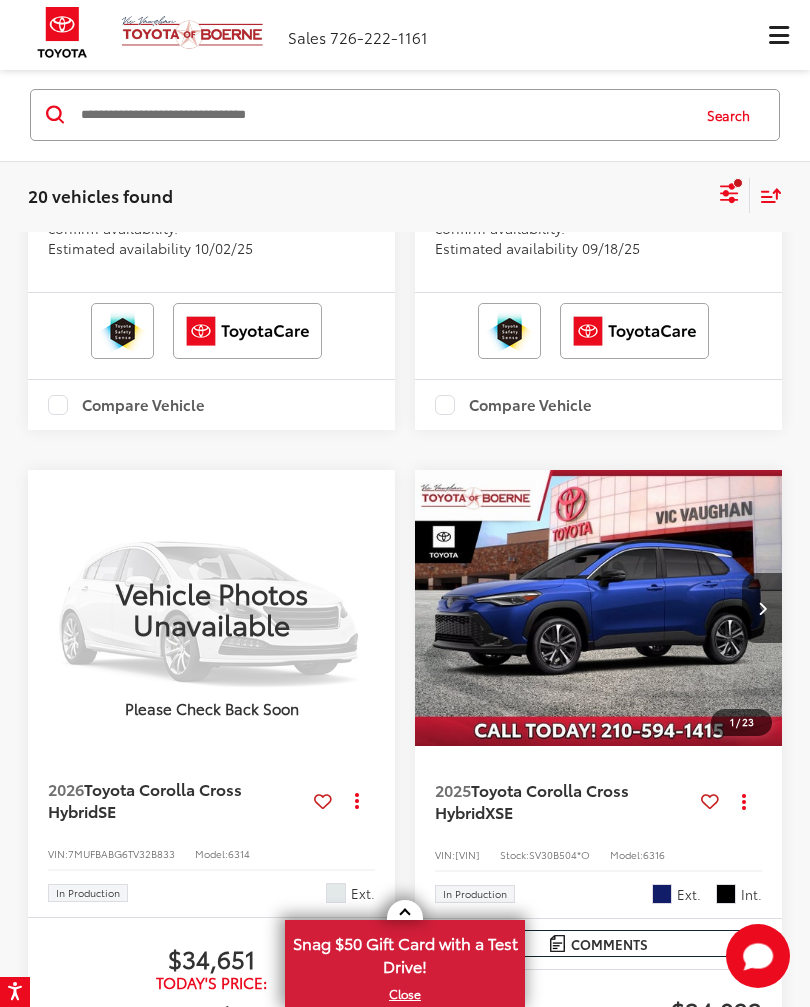 click 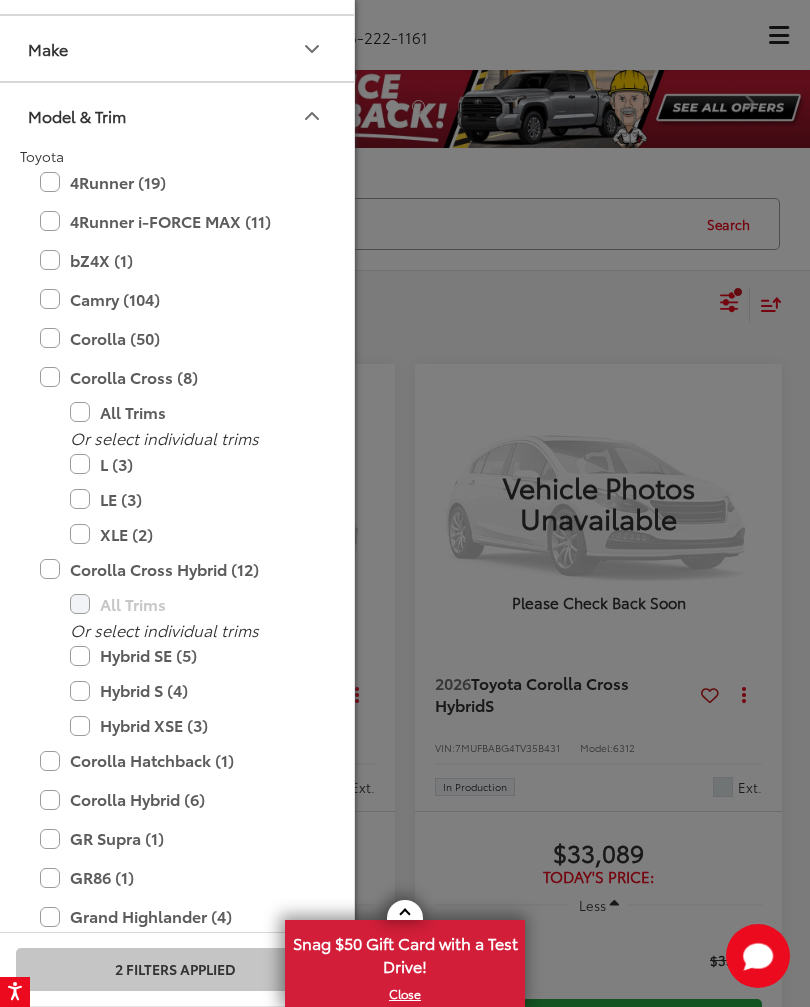 scroll, scrollTop: 33, scrollLeft: 0, axis: vertical 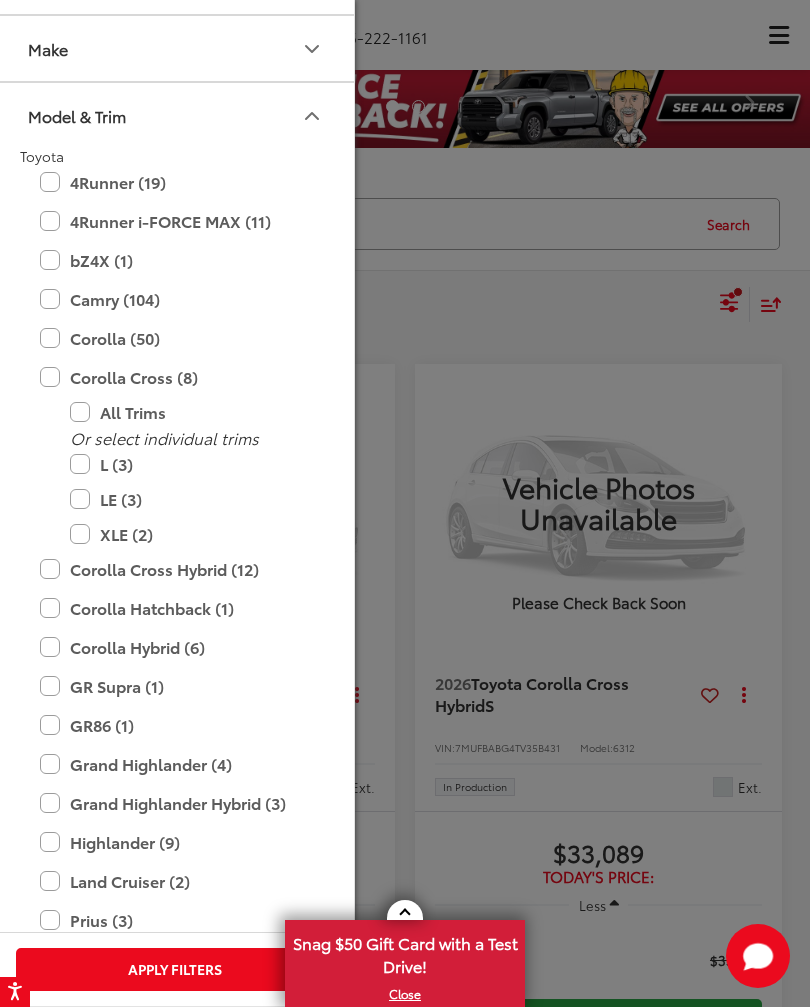 click on "Apply Filters" at bounding box center (175, 969) 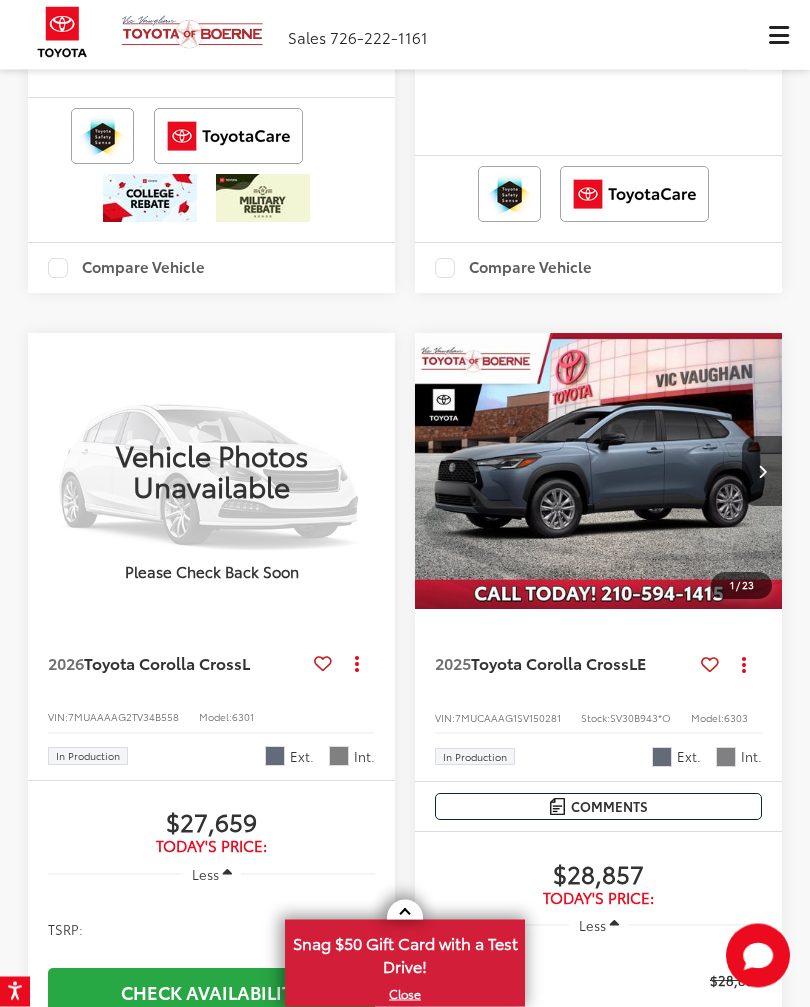 scroll, scrollTop: 1177, scrollLeft: 0, axis: vertical 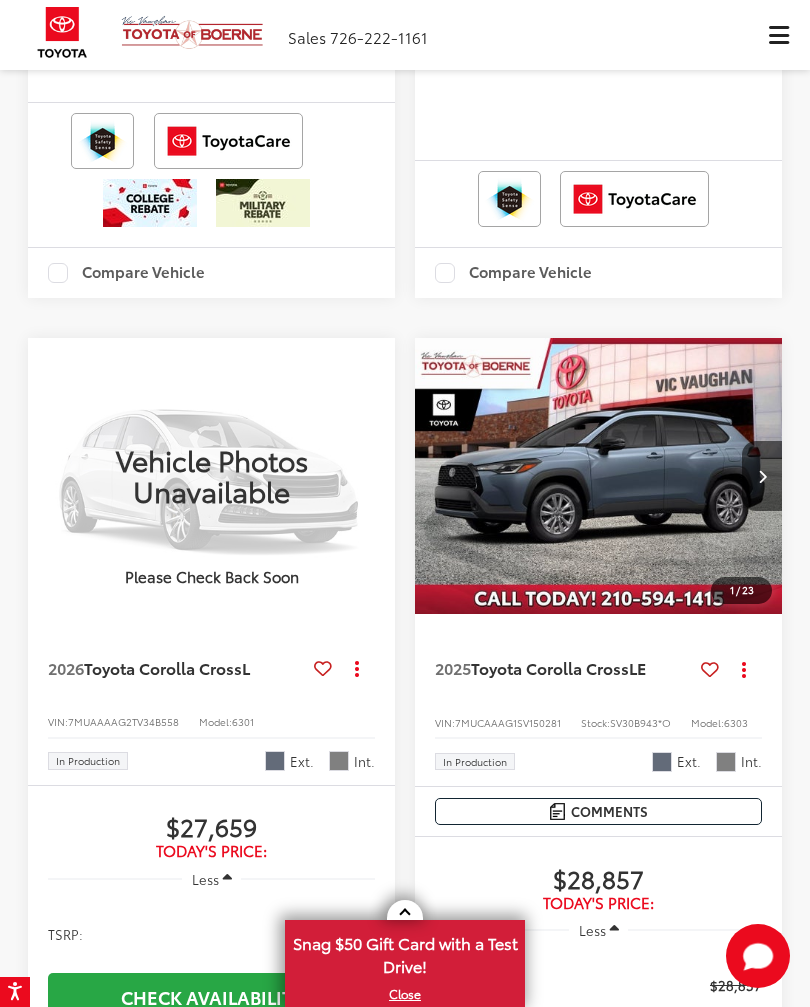 click at bounding box center (599, 477) 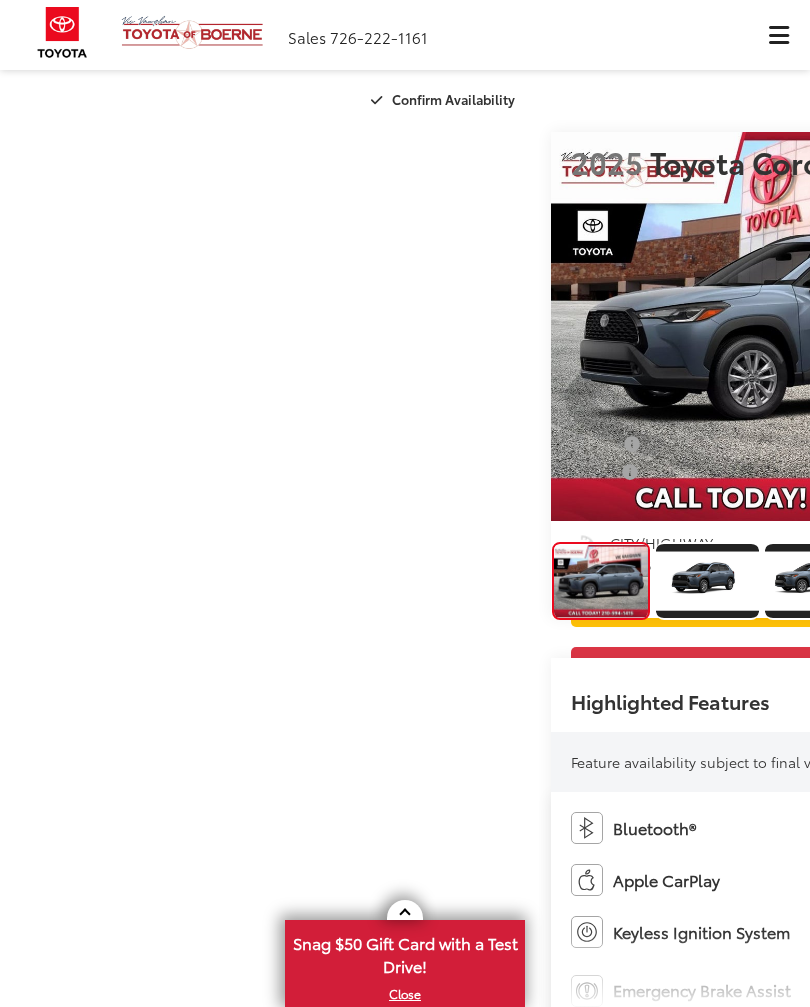scroll, scrollTop: 0, scrollLeft: 0, axis: both 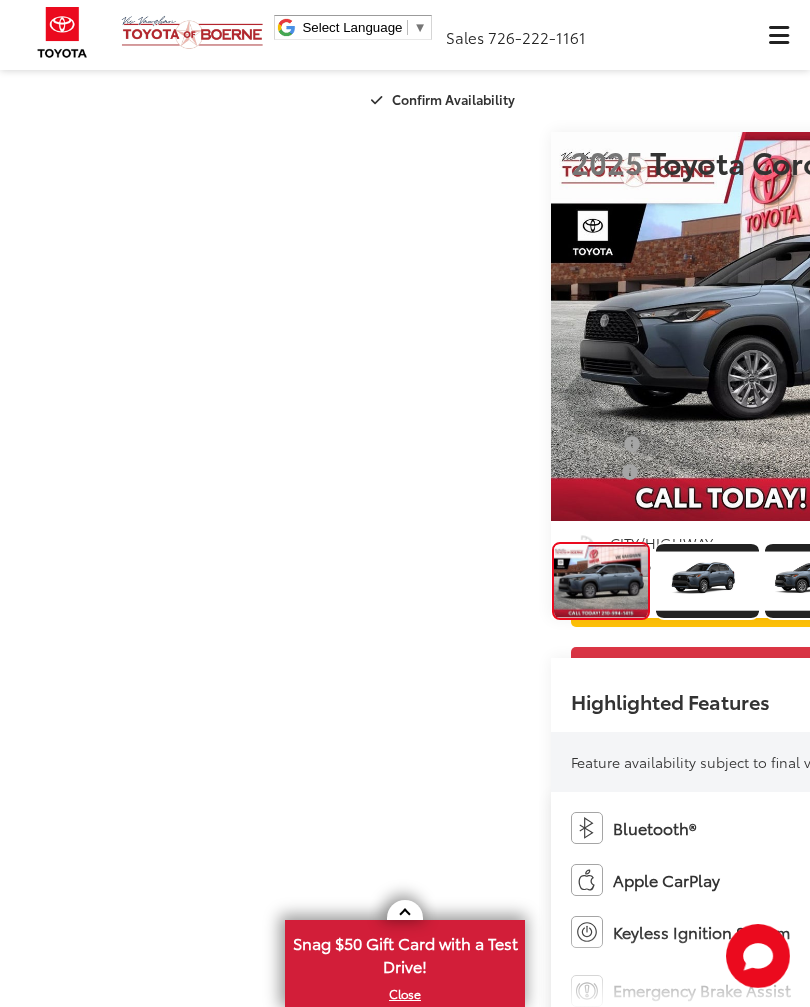 click at bounding box center (925, 581) 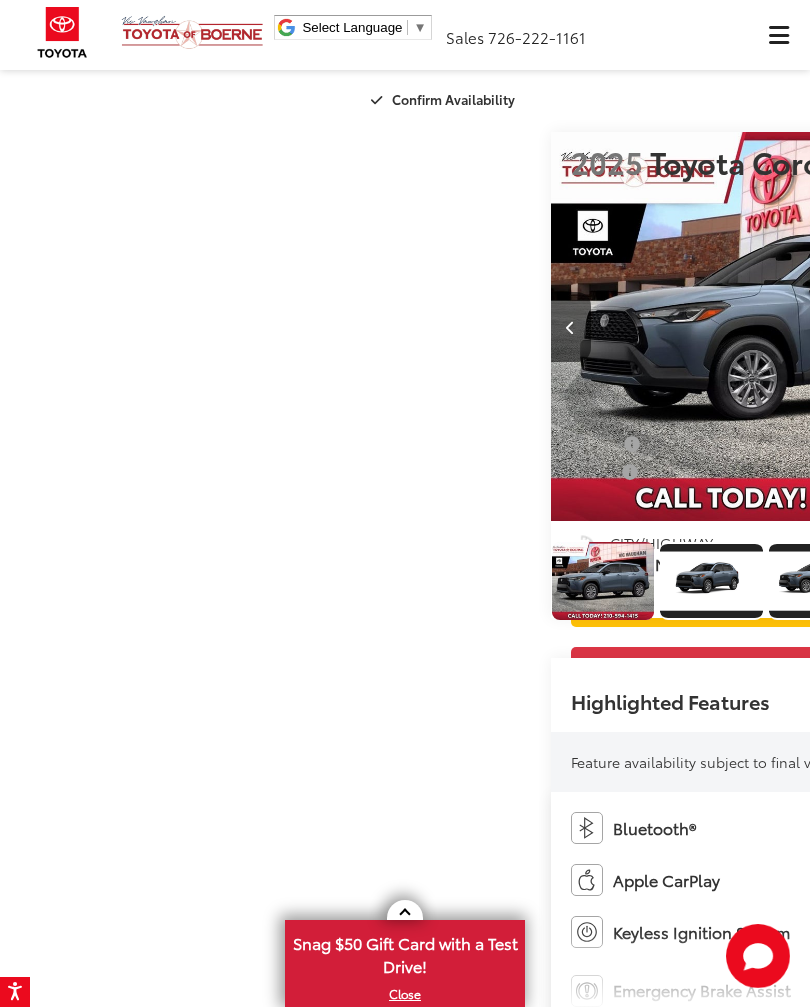 scroll, scrollTop: 0, scrollLeft: 2430, axis: horizontal 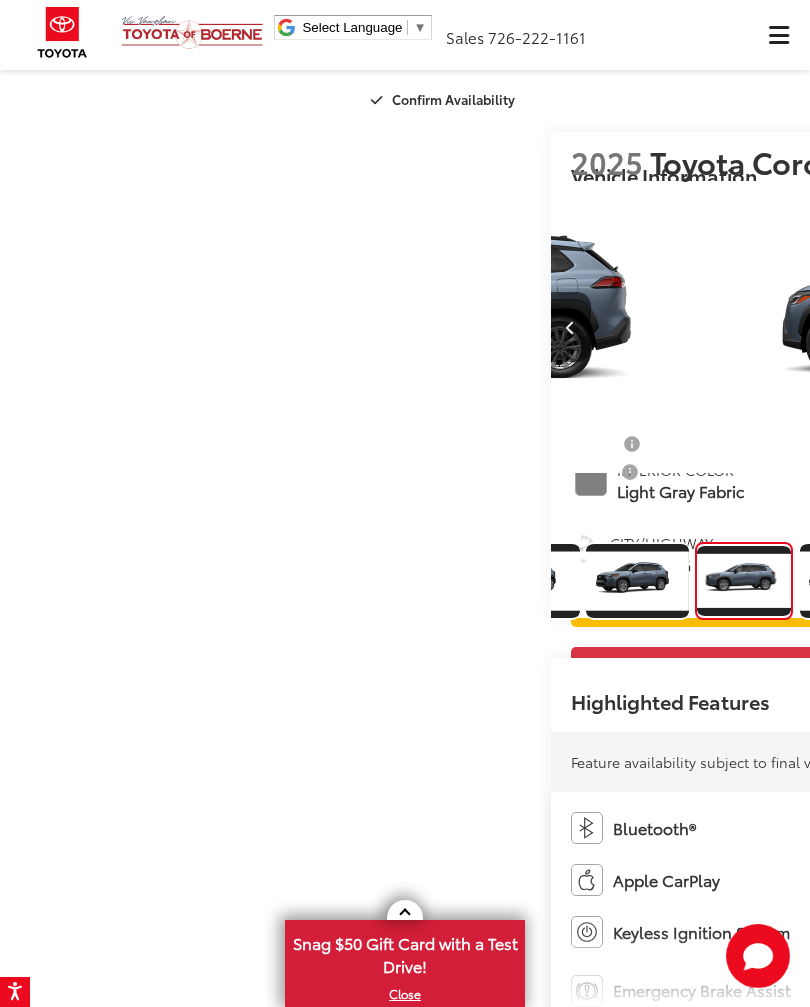 click at bounding box center [1050, 327] 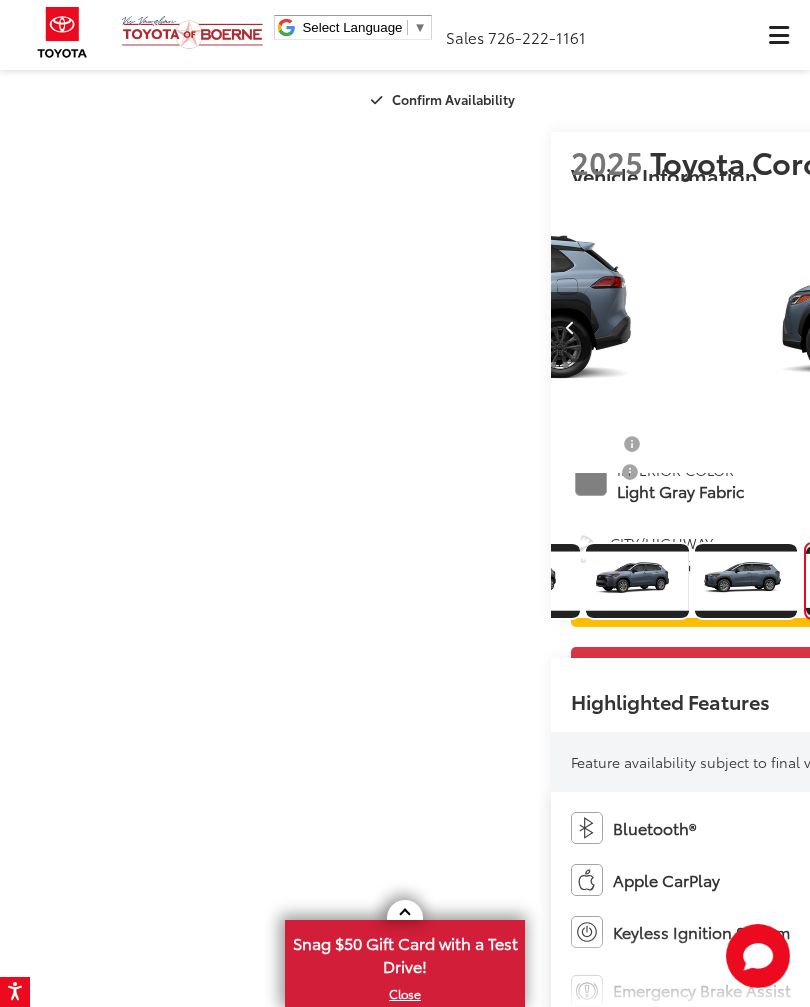 scroll, scrollTop: 0, scrollLeft: 2736, axis: horizontal 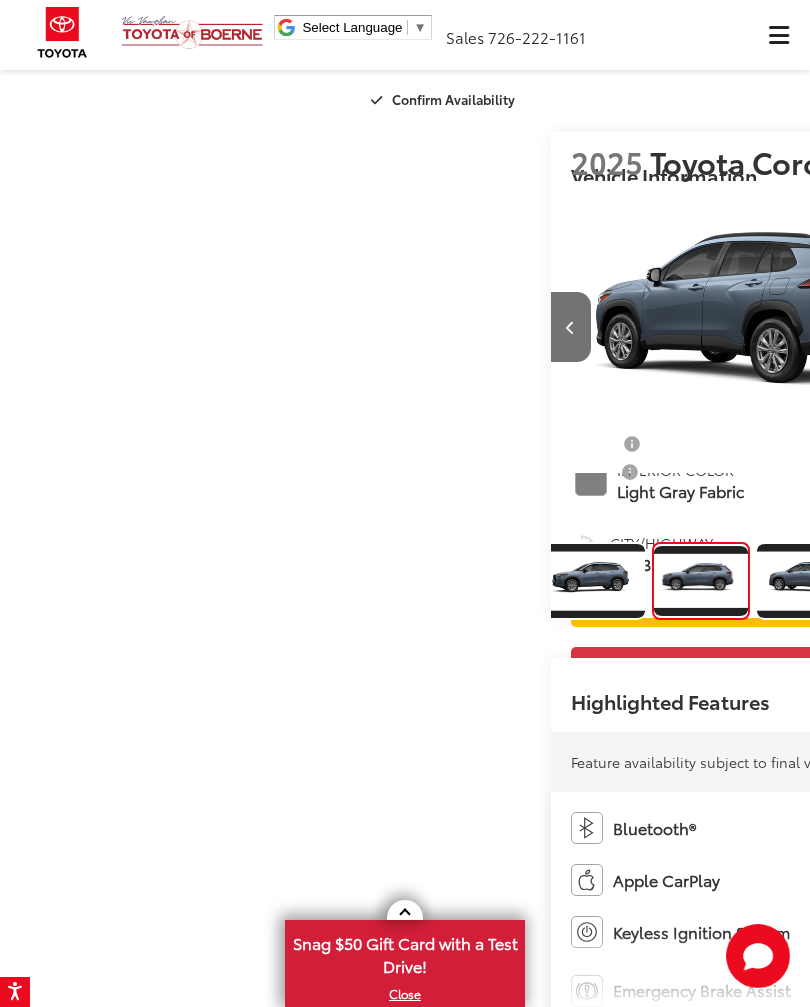 click at bounding box center (1050, 327) 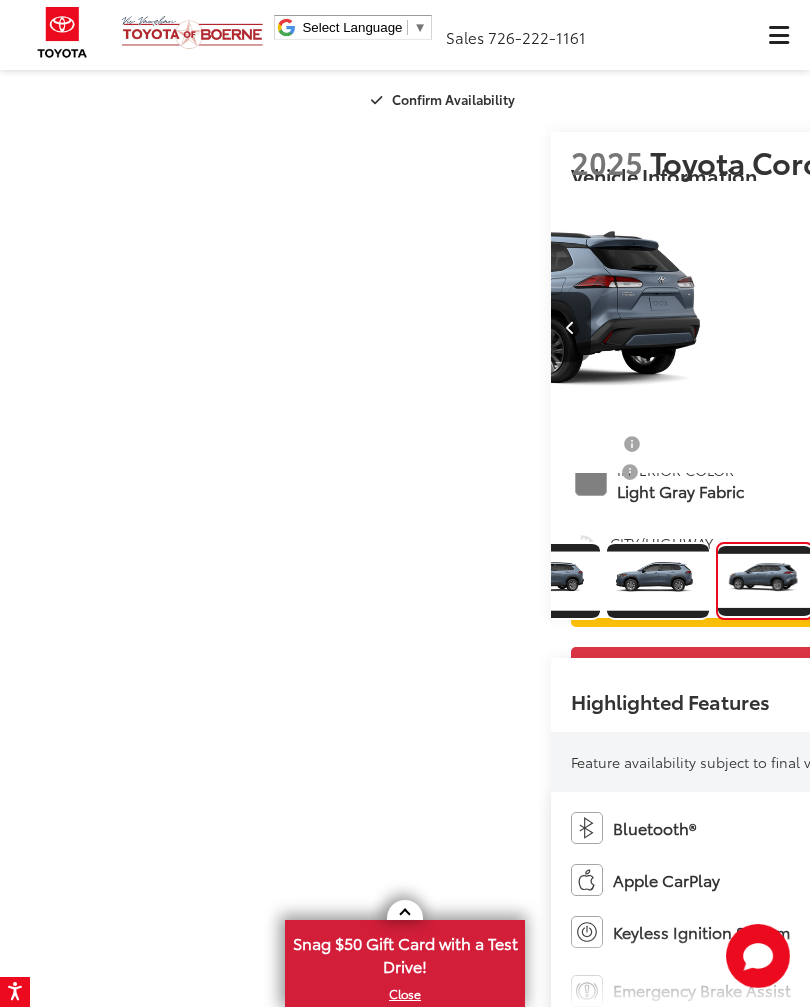 scroll, scrollTop: 0, scrollLeft: 476, axis: horizontal 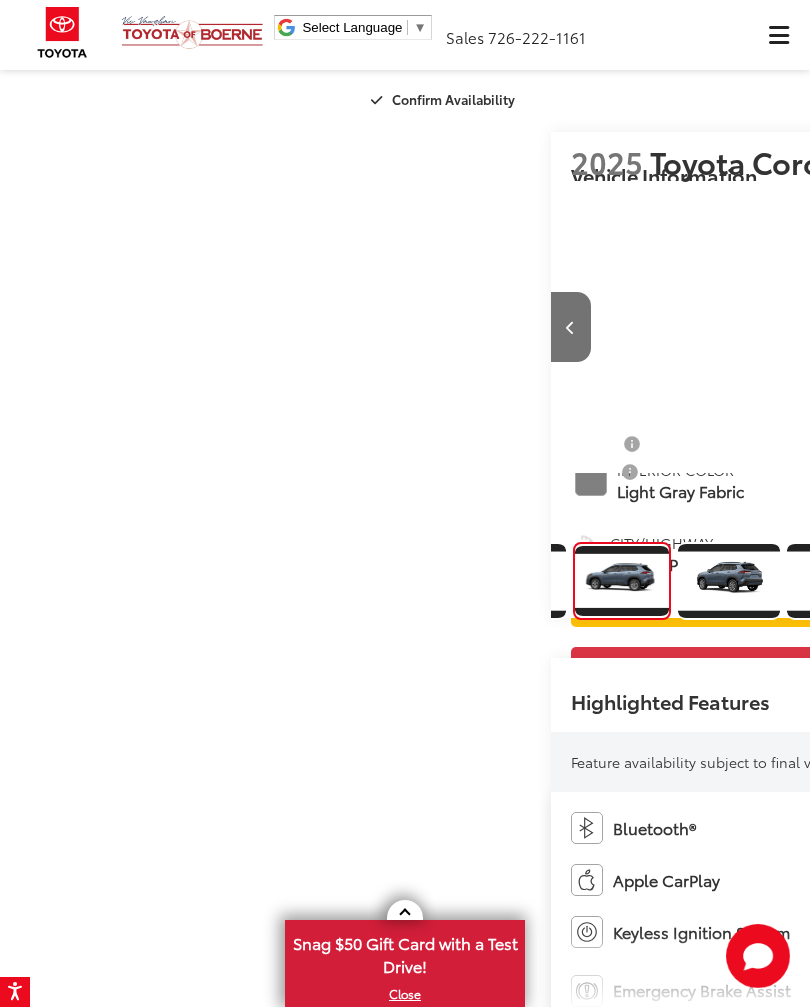 click at bounding box center [1050, 327] 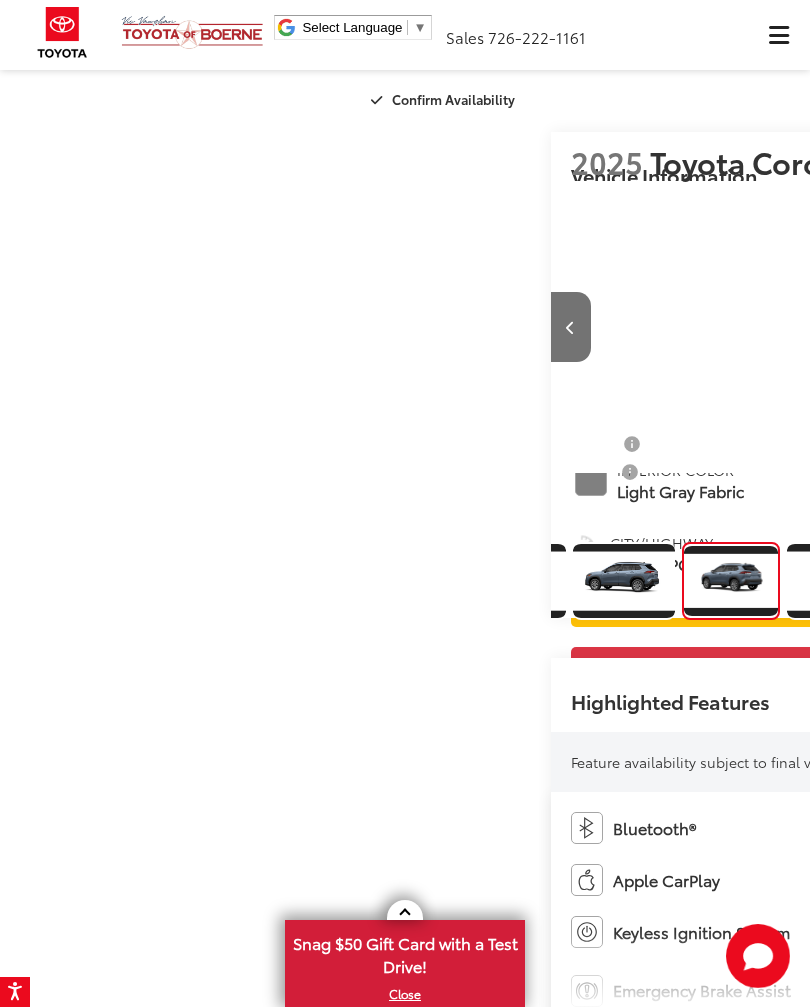 scroll, scrollTop: 0, scrollLeft: 4840, axis: horizontal 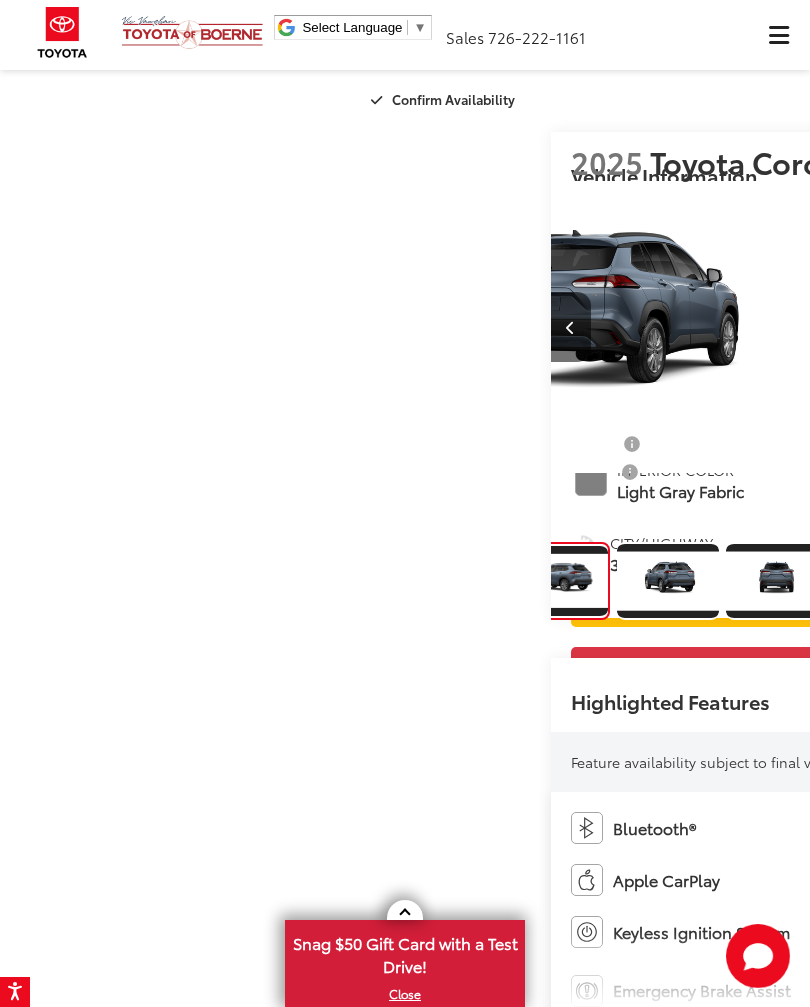 click at bounding box center [1050, 327] 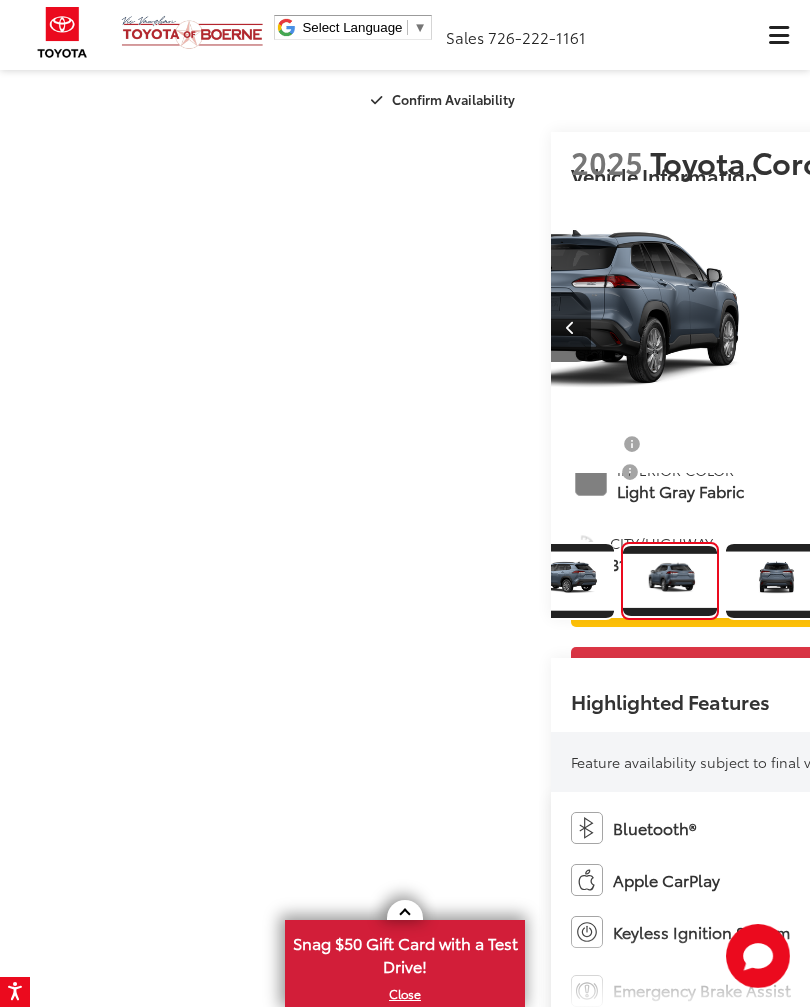 scroll, scrollTop: 0, scrollLeft: 5631, axis: horizontal 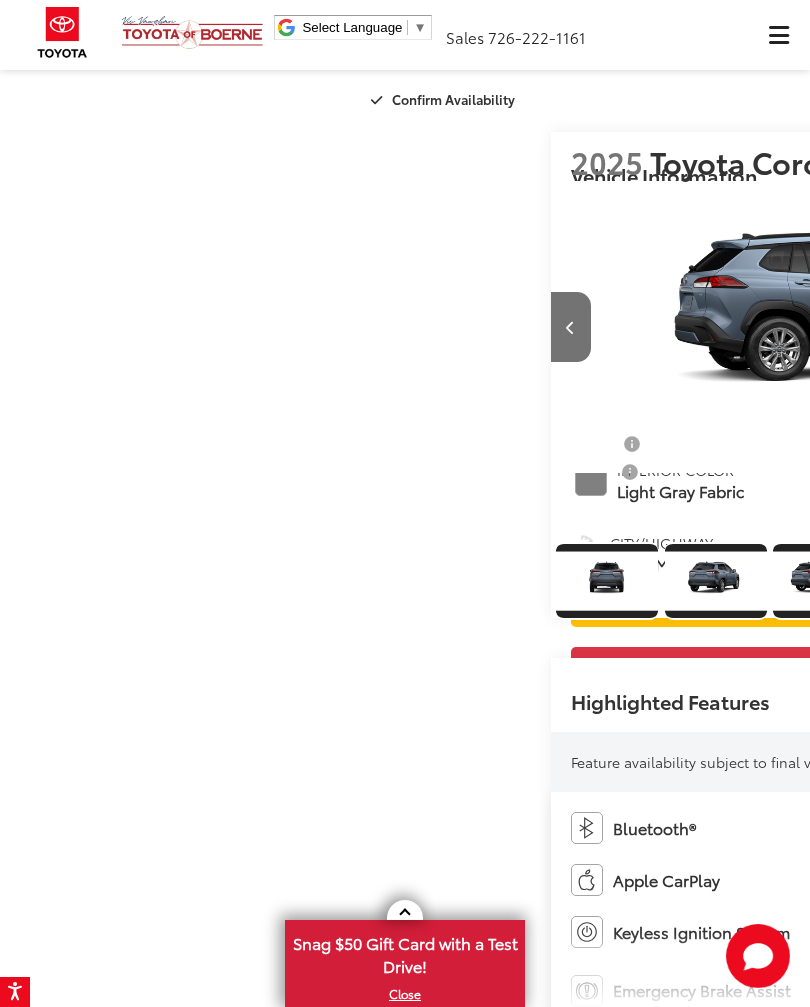 click at bounding box center (1050, 327) 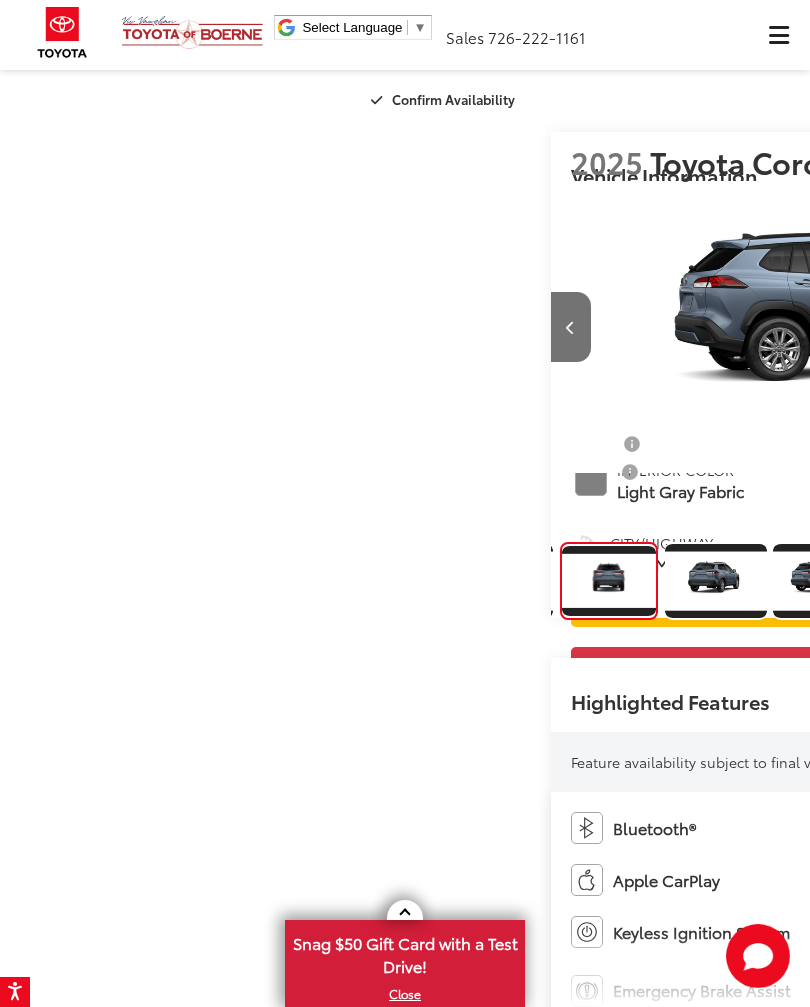 scroll, scrollTop: 0, scrollLeft: 1018, axis: horizontal 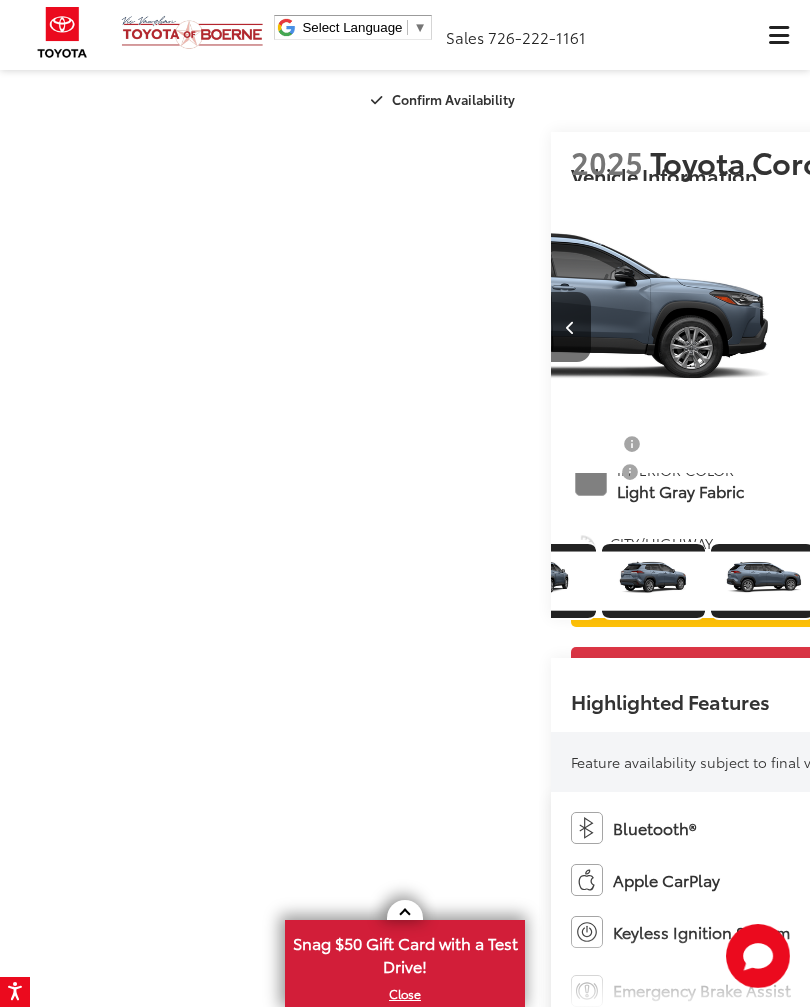 click at bounding box center [1050, 327] 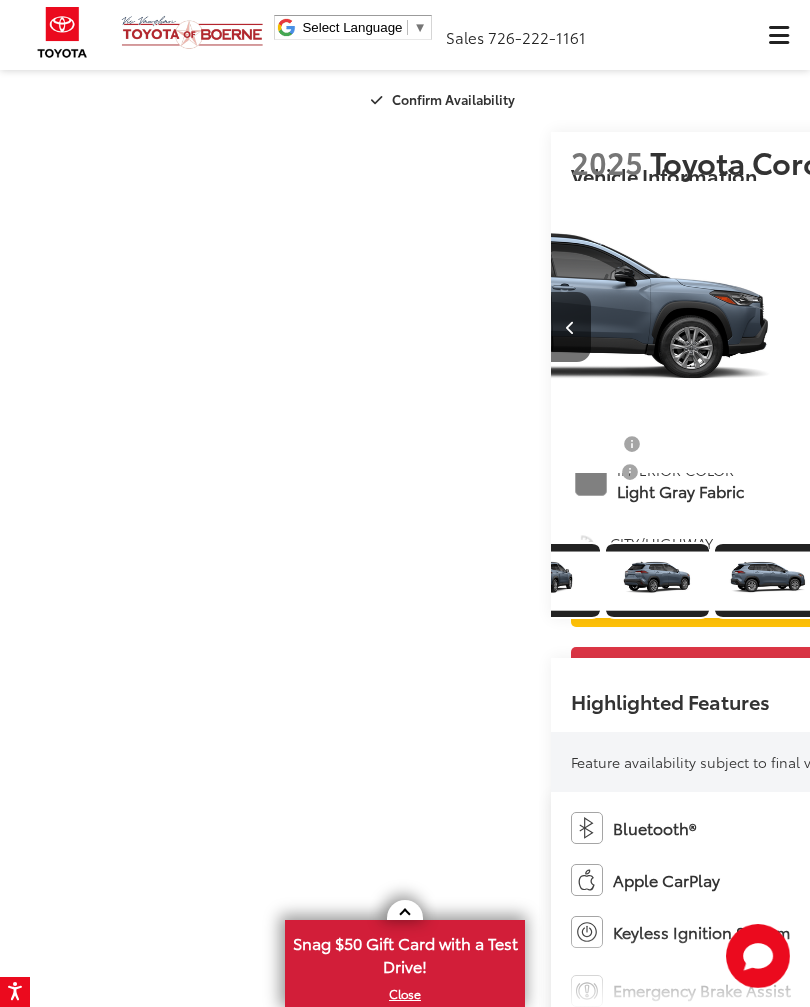scroll, scrollTop: 0, scrollLeft: 7158, axis: horizontal 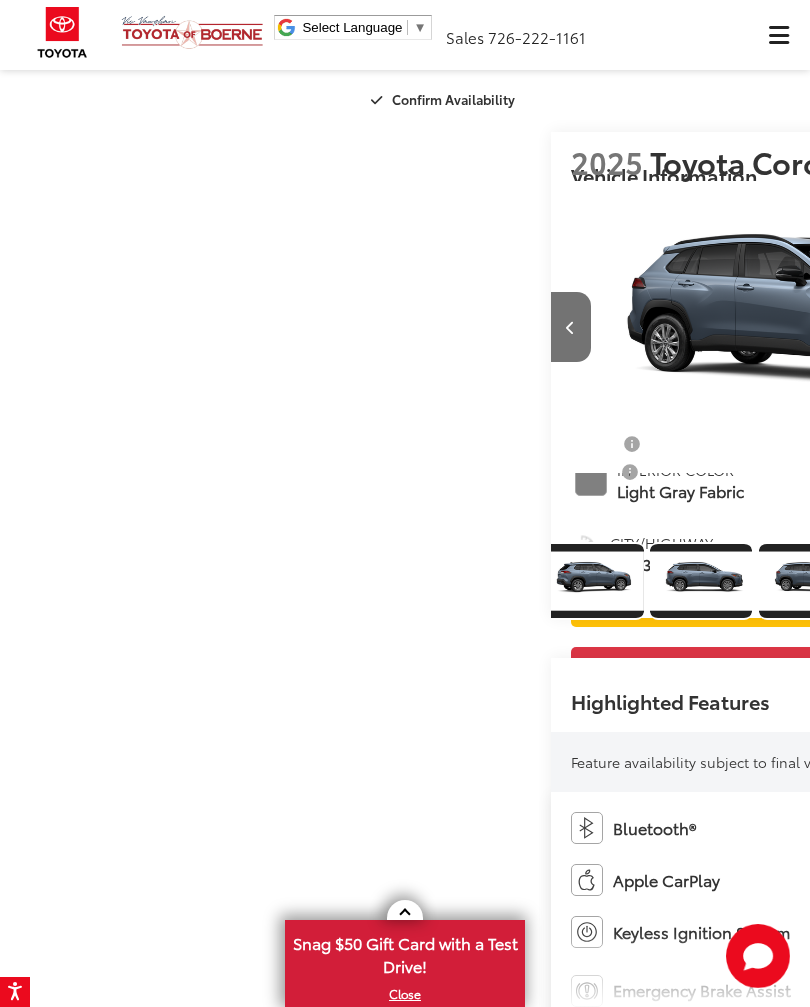 click at bounding box center [1050, 327] 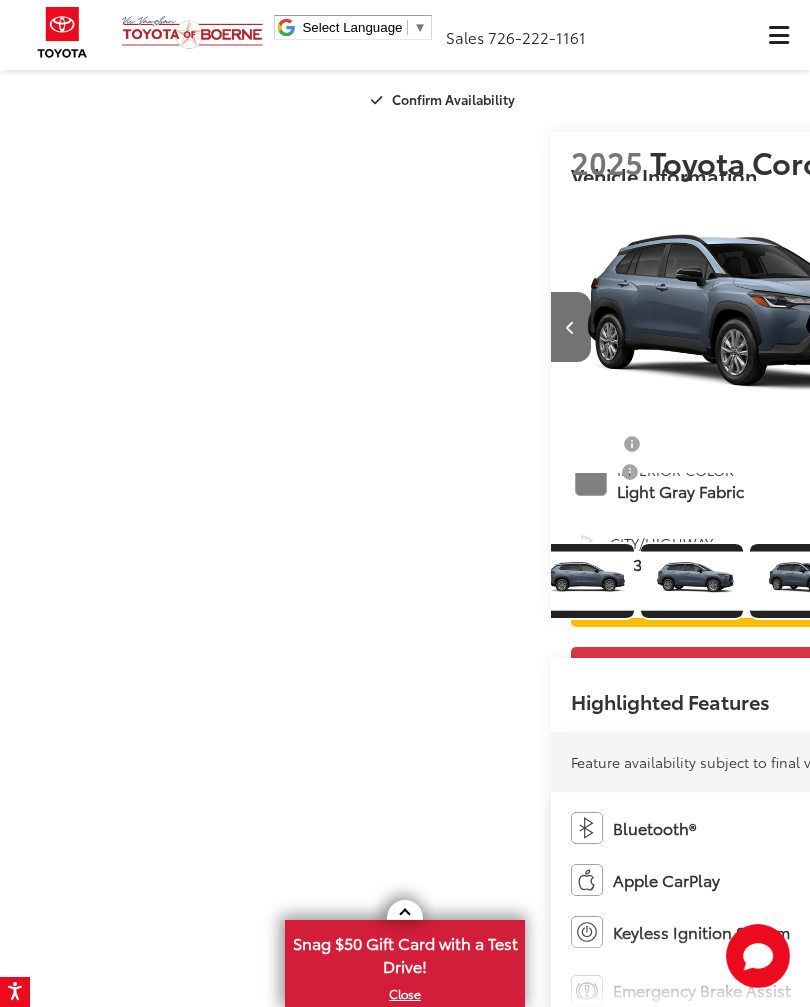scroll, scrollTop: 0, scrollLeft: 1374, axis: horizontal 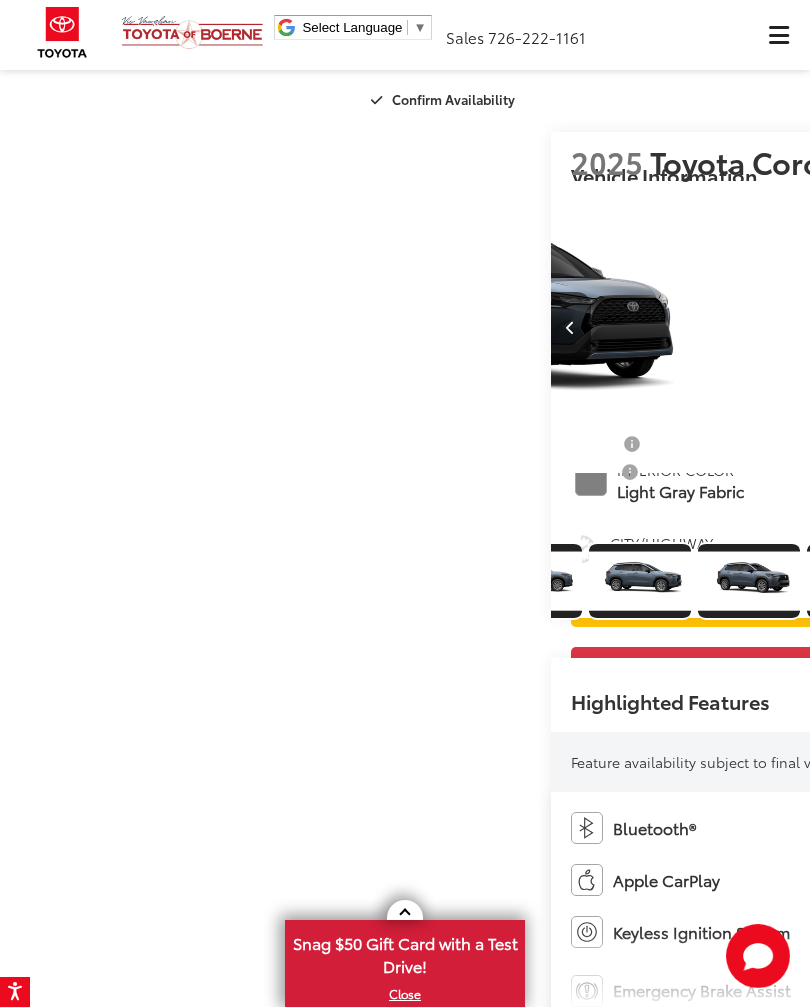 click at bounding box center (1050, 327) 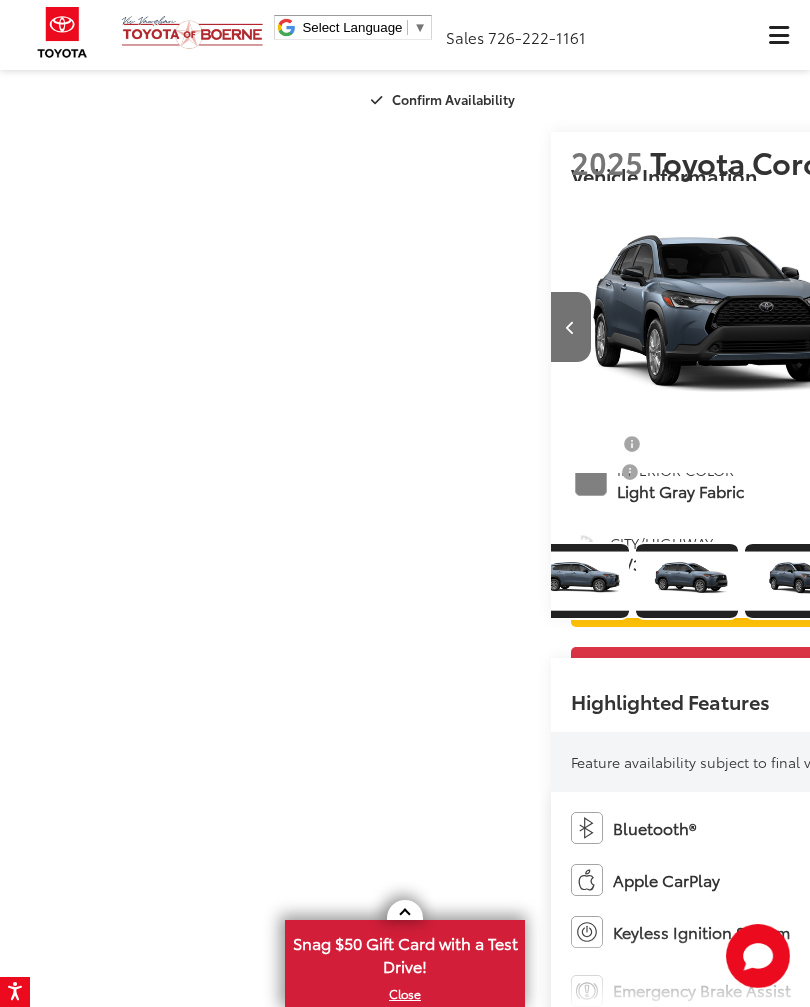 scroll 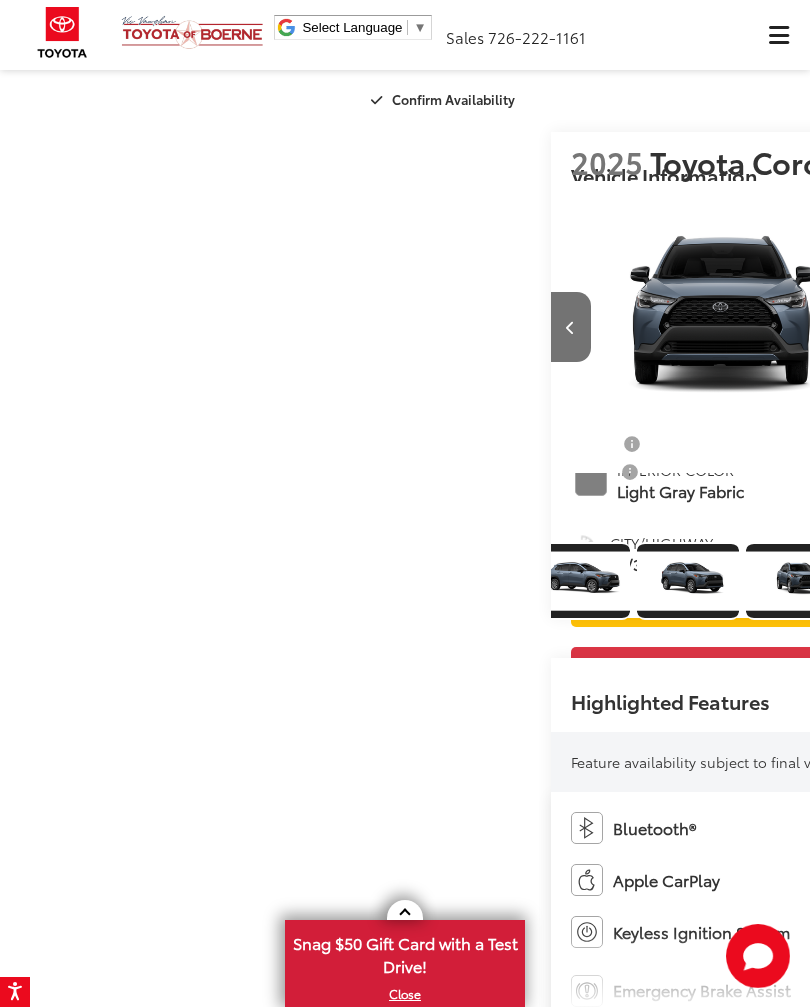 click at bounding box center [1050, 327] 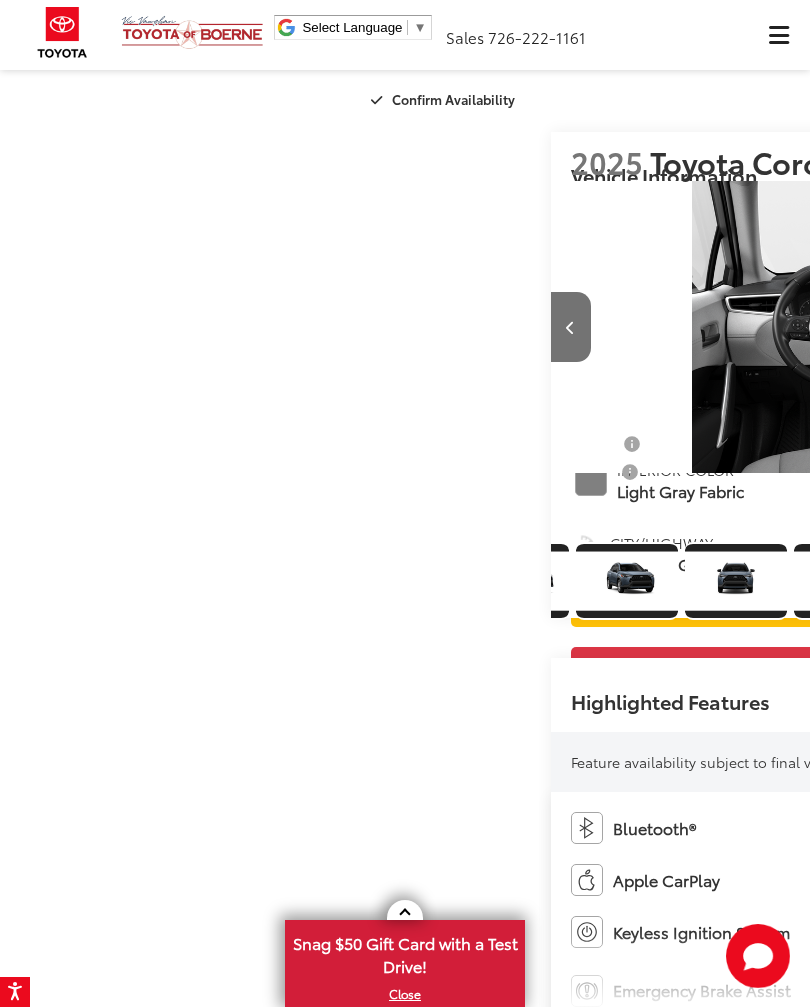 click at bounding box center (1050, 327) 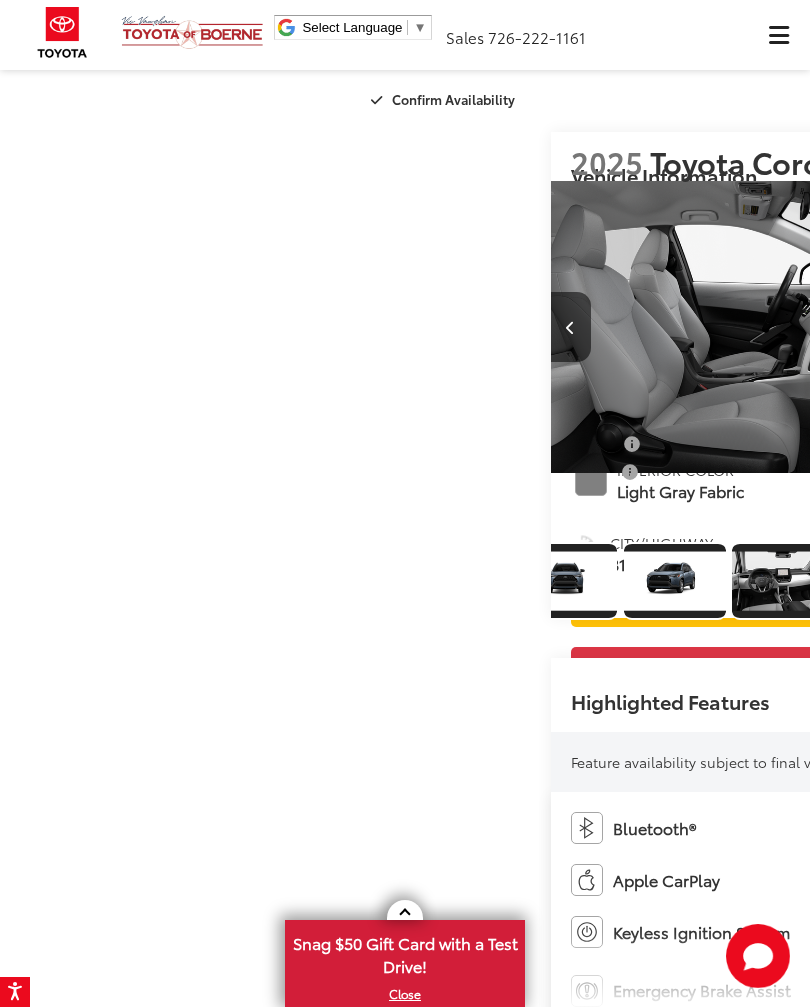 click at bounding box center [1050, 327] 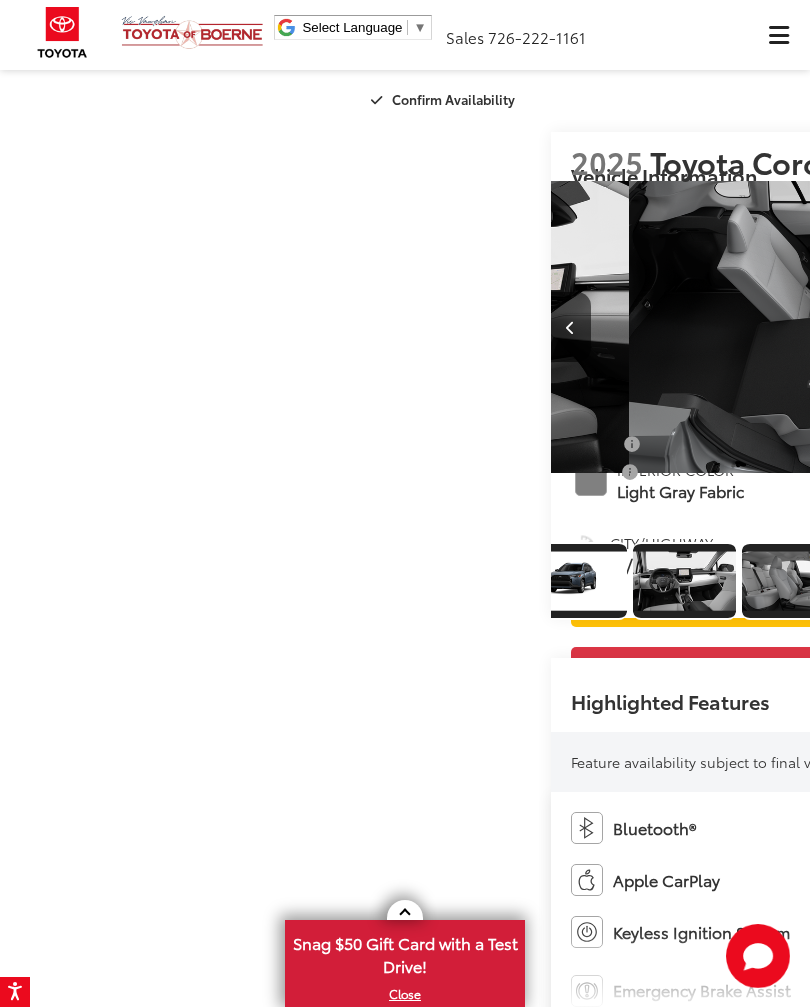 click at bounding box center [1050, 327] 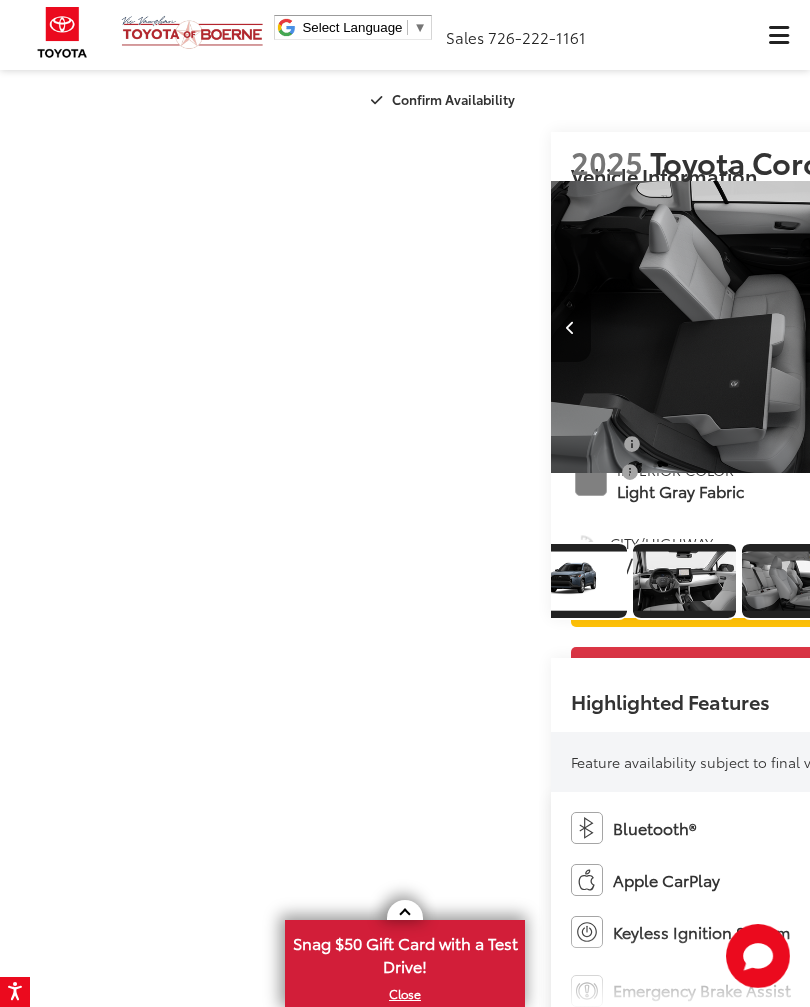 click at bounding box center [1050, 327] 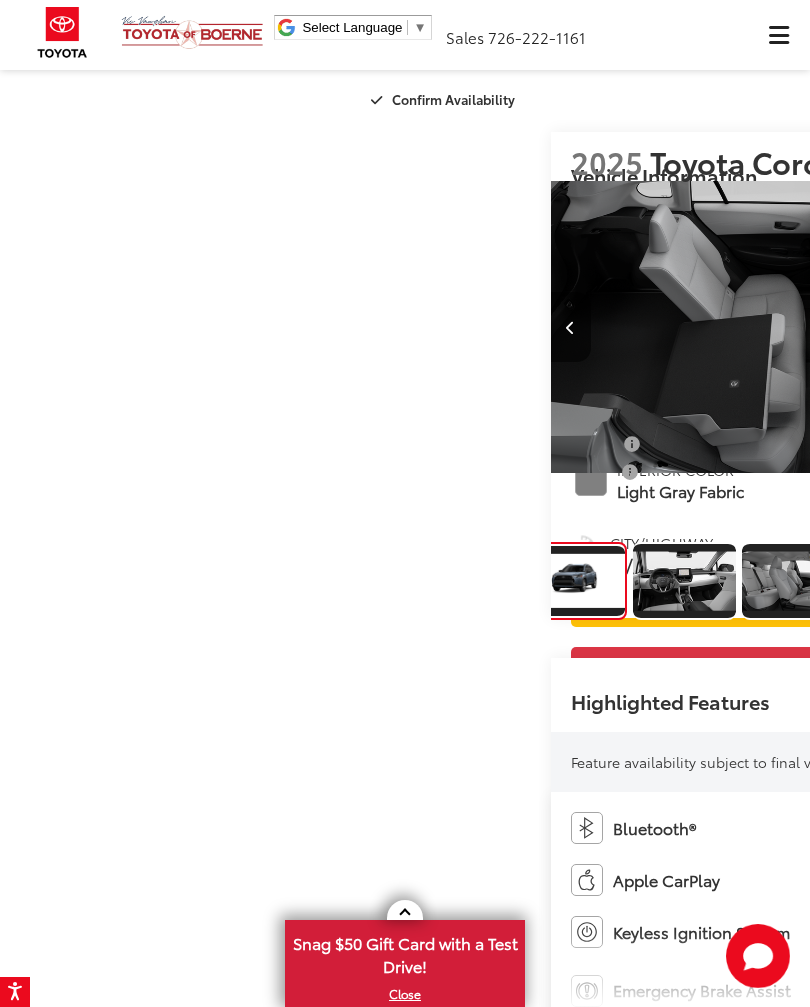 click at bounding box center [1050, 327] 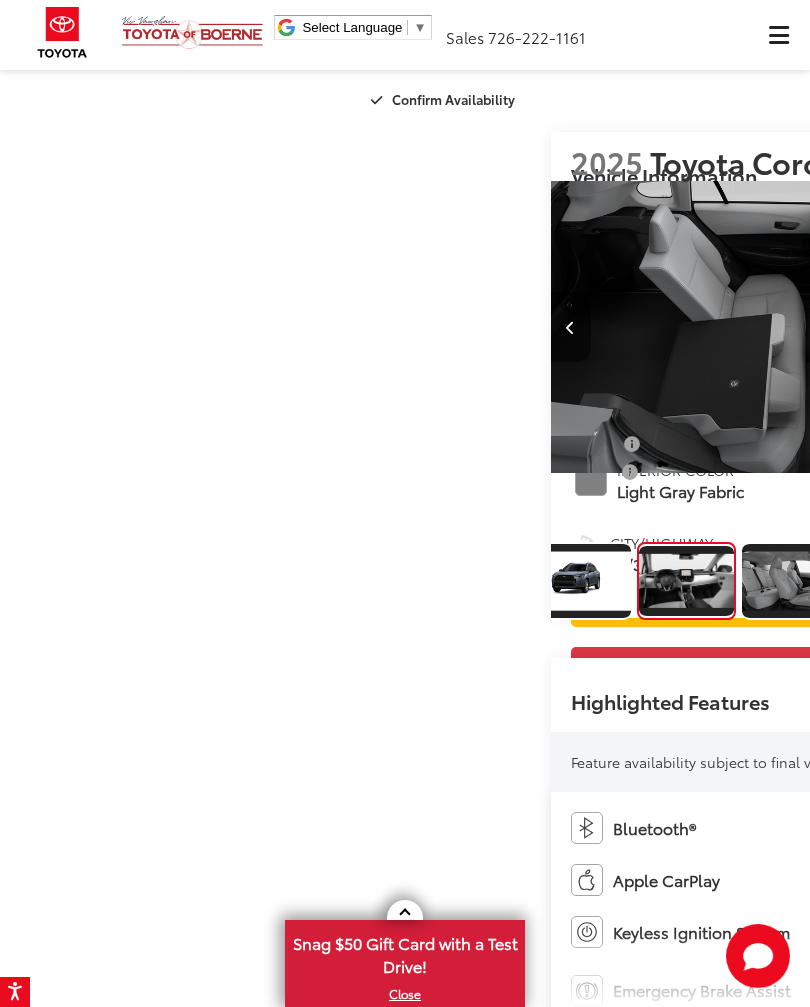 click at bounding box center [1050, 327] 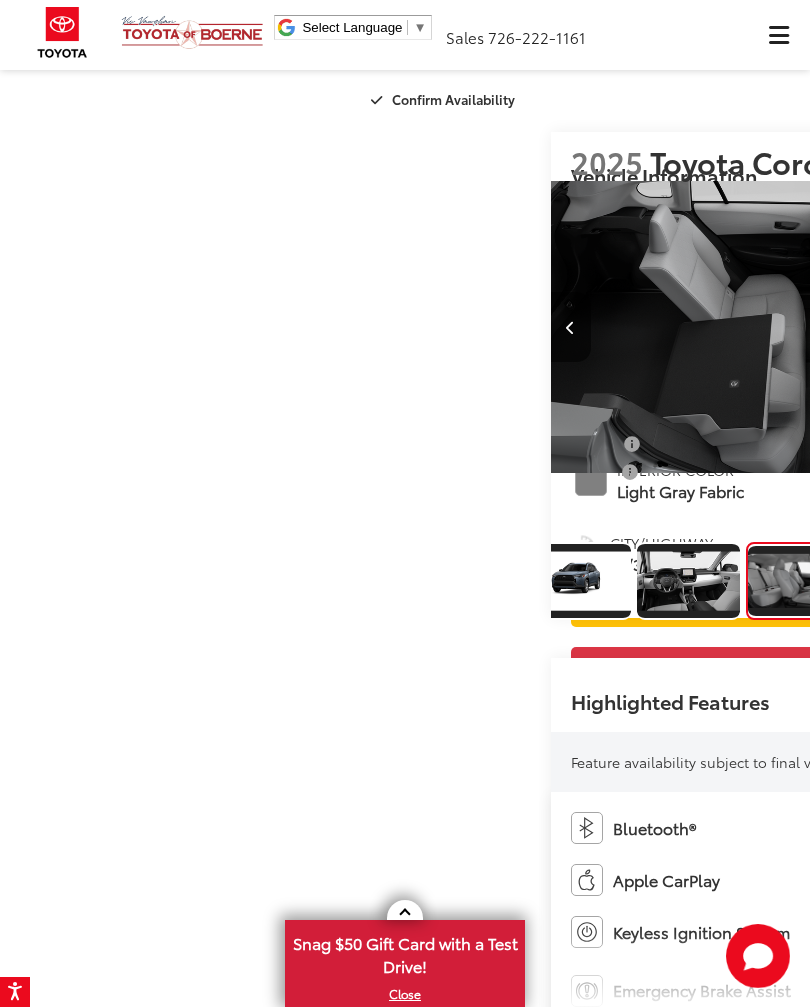click at bounding box center (1050, 327) 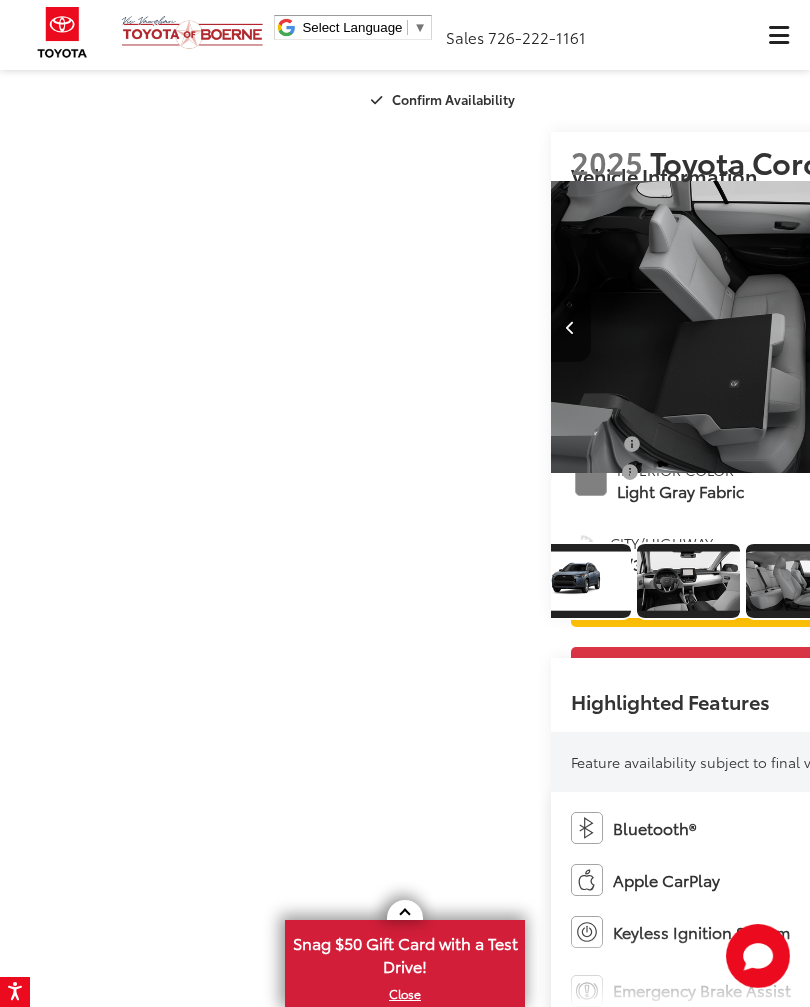 click at bounding box center (1050, 327) 